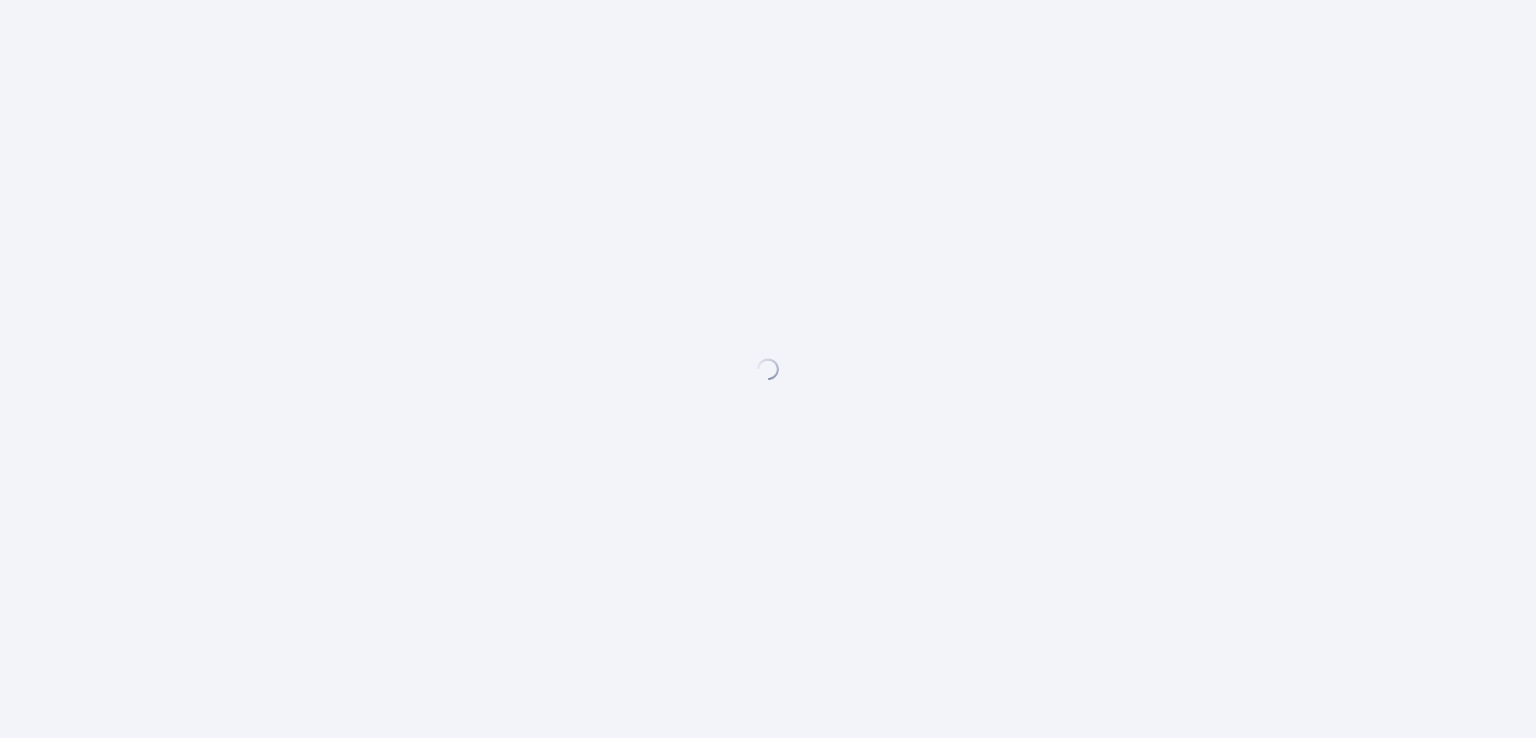 scroll, scrollTop: 0, scrollLeft: 0, axis: both 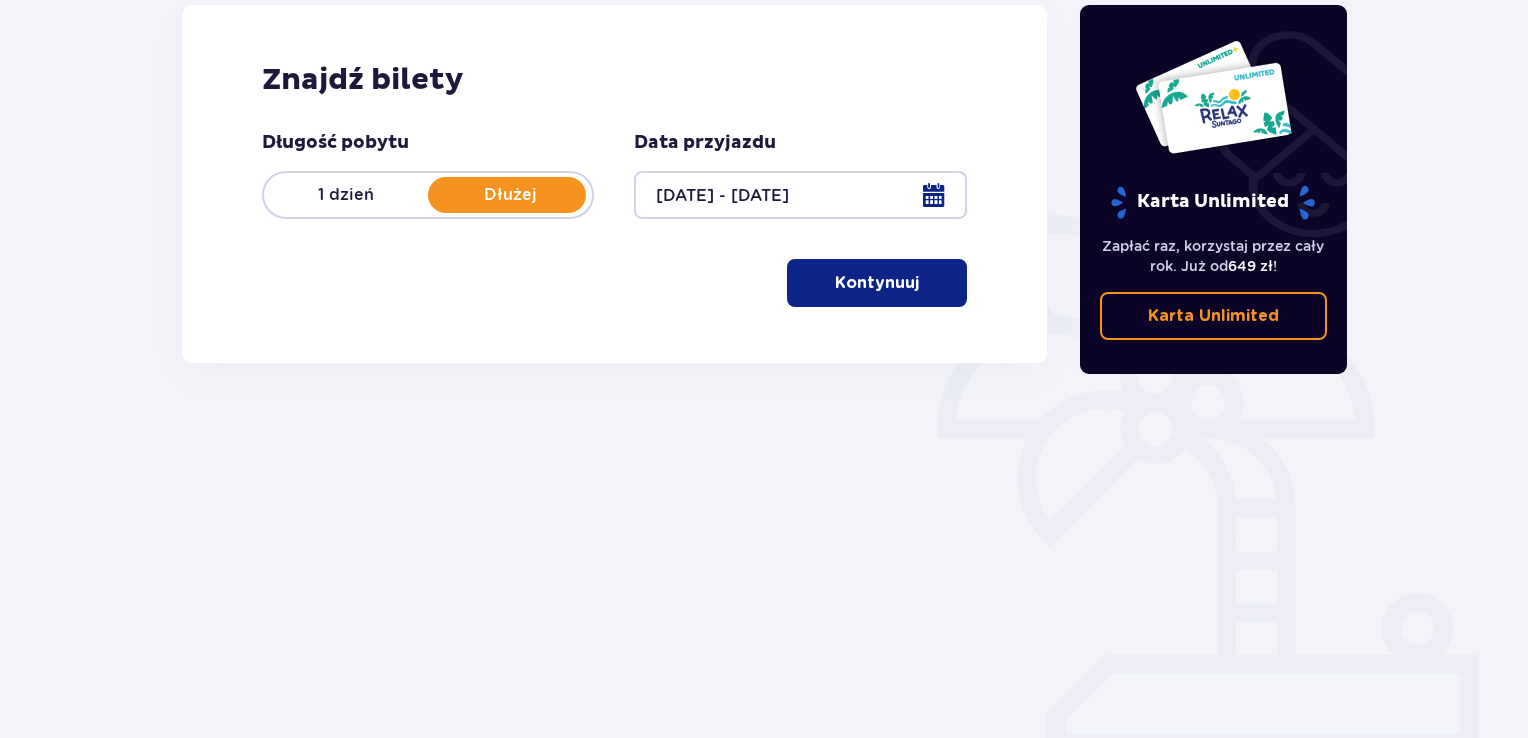 click on "Kontynuuj" at bounding box center [877, 283] 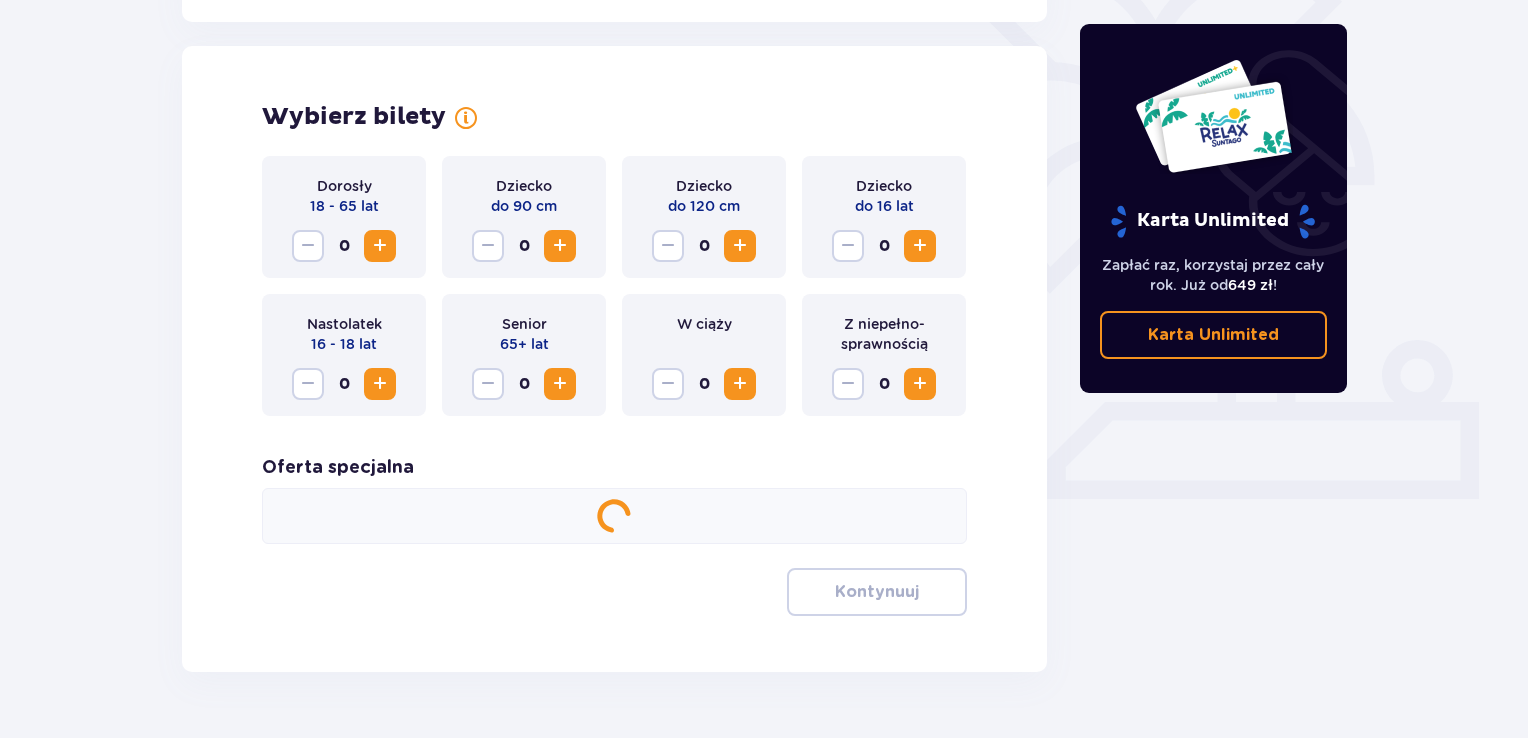 scroll, scrollTop: 556, scrollLeft: 0, axis: vertical 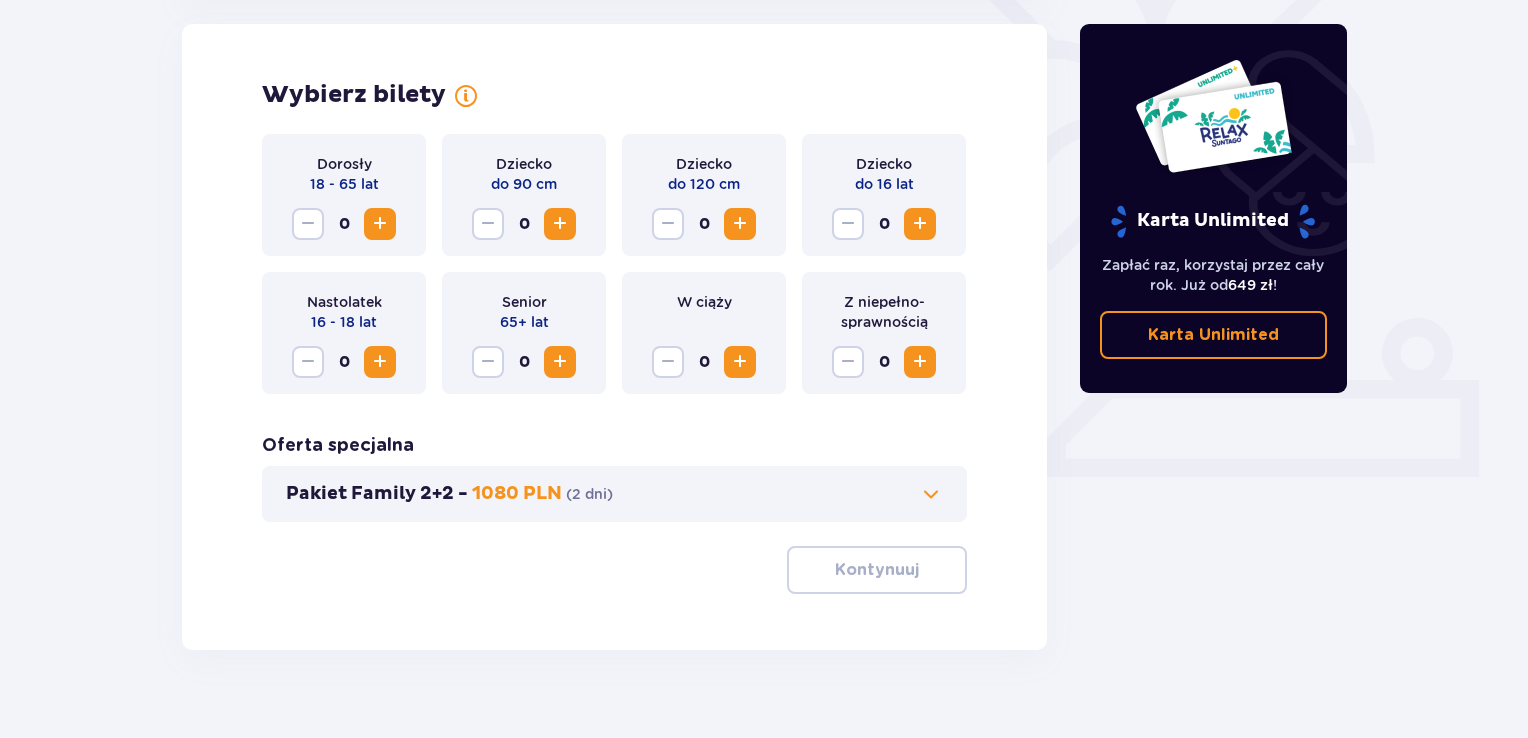 click at bounding box center (740, 224) 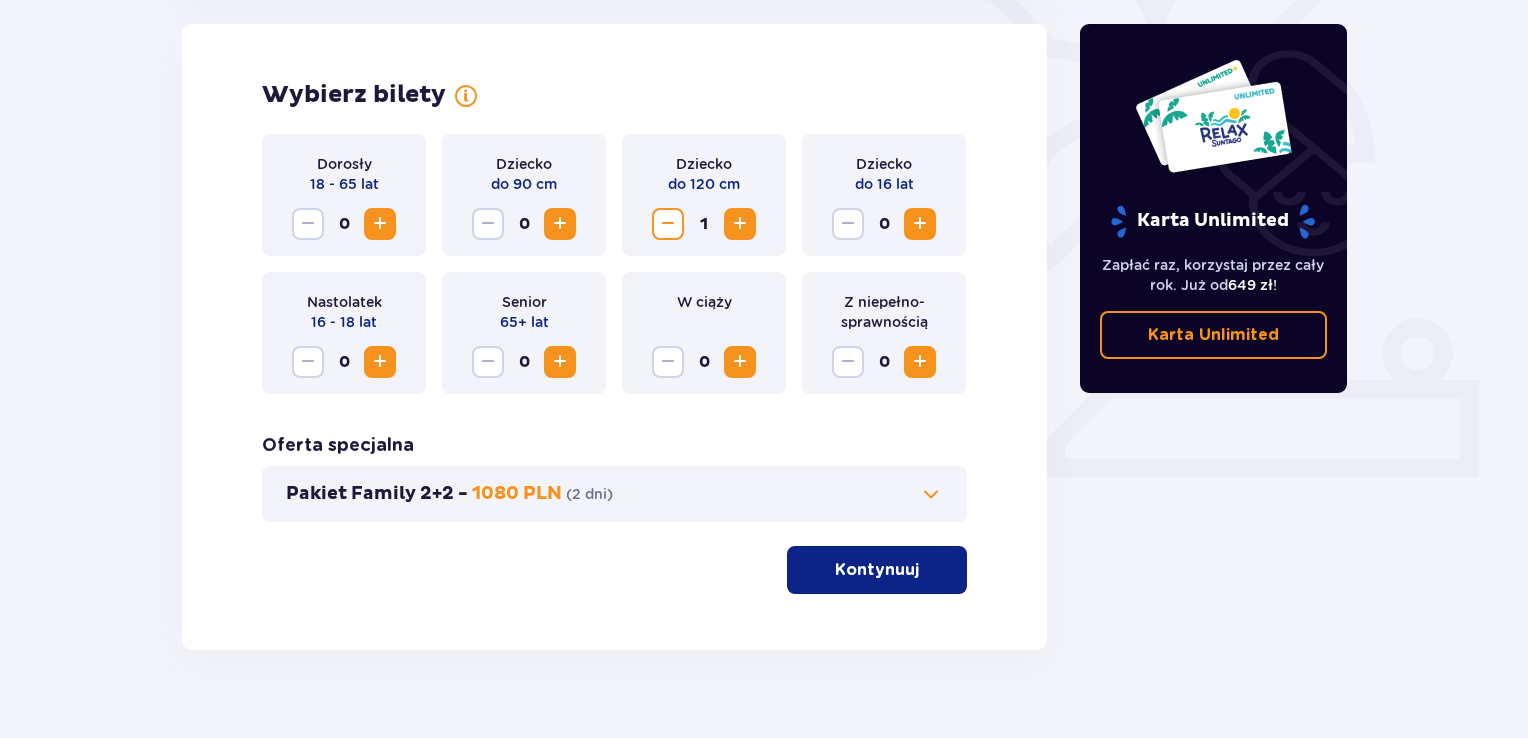 click at bounding box center (380, 224) 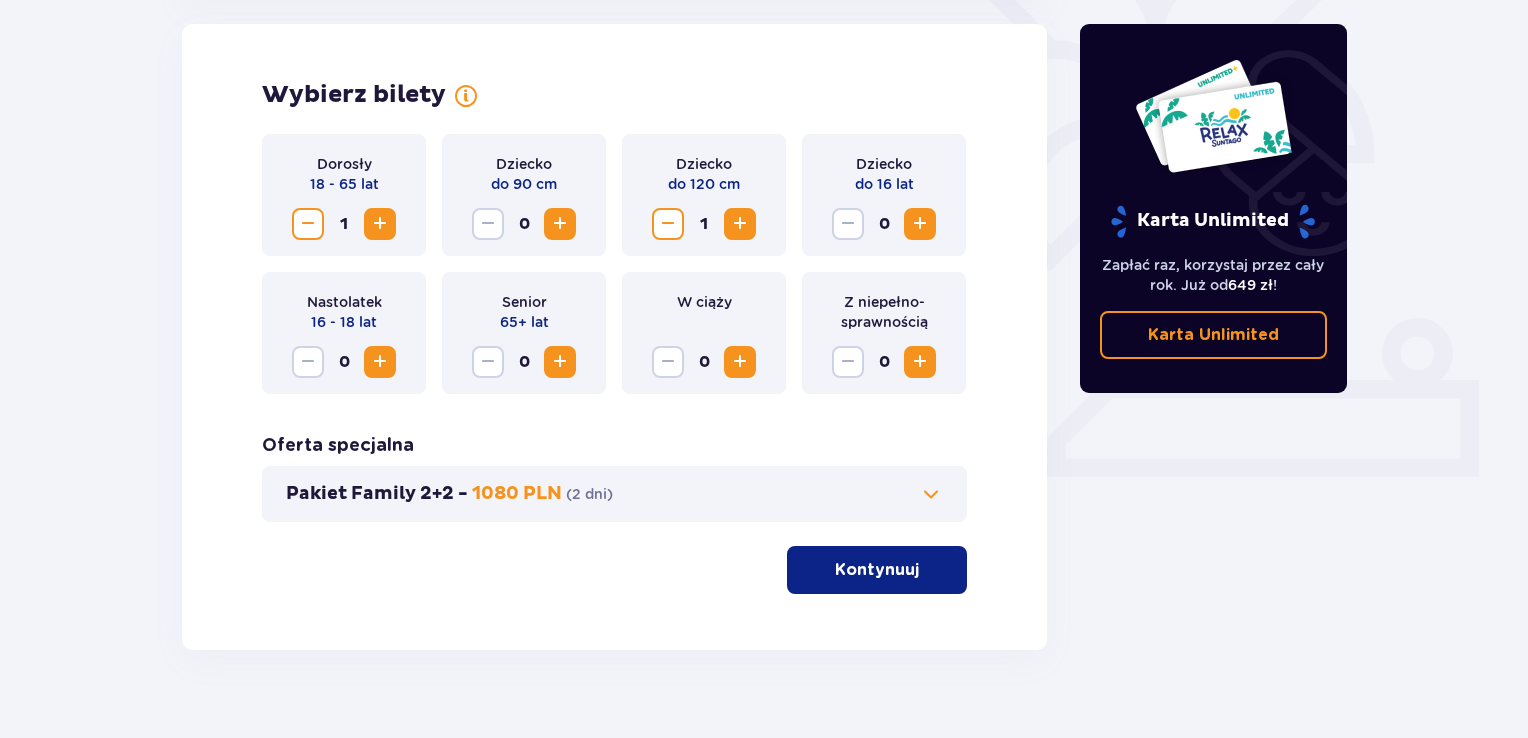 click at bounding box center [380, 224] 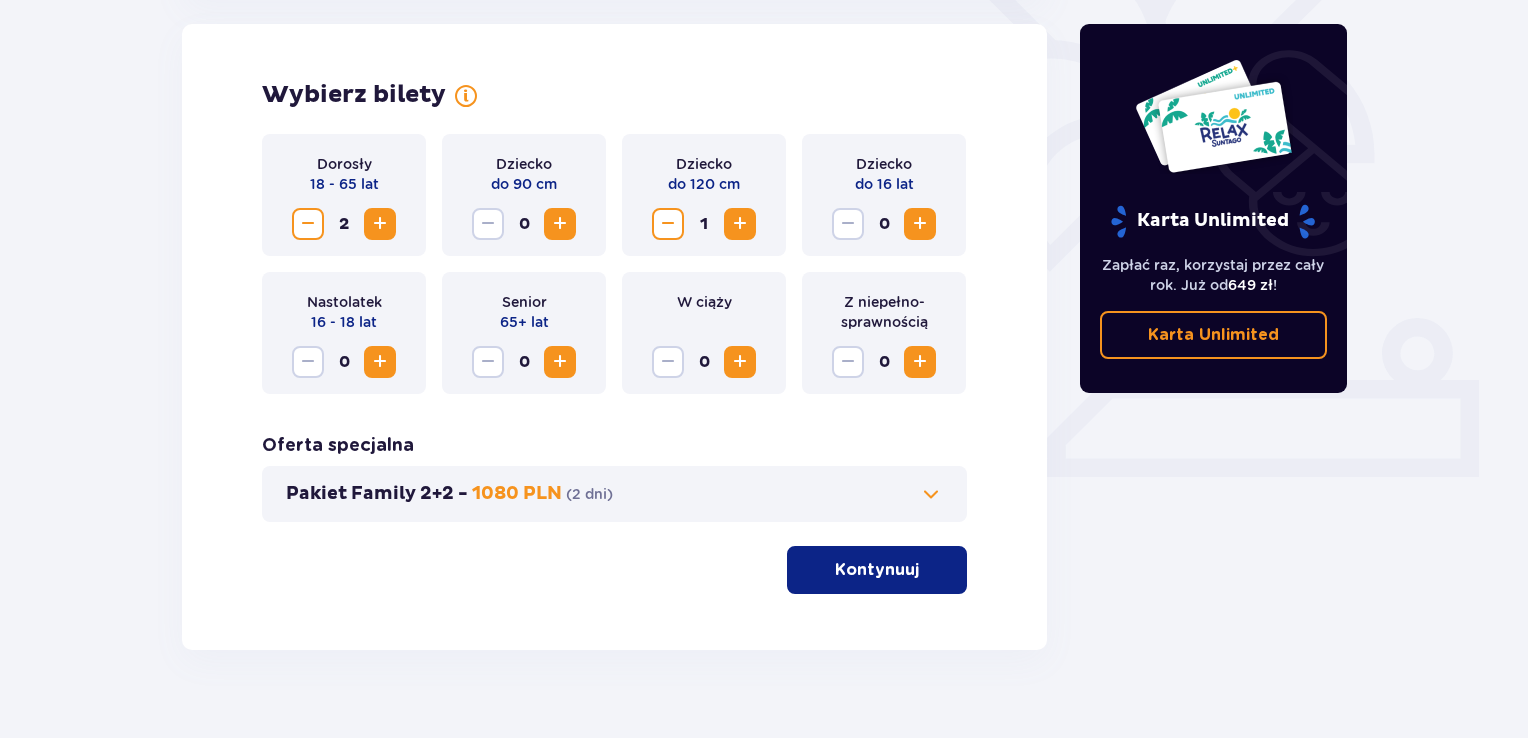 click on "Kontynuuj" at bounding box center (877, 570) 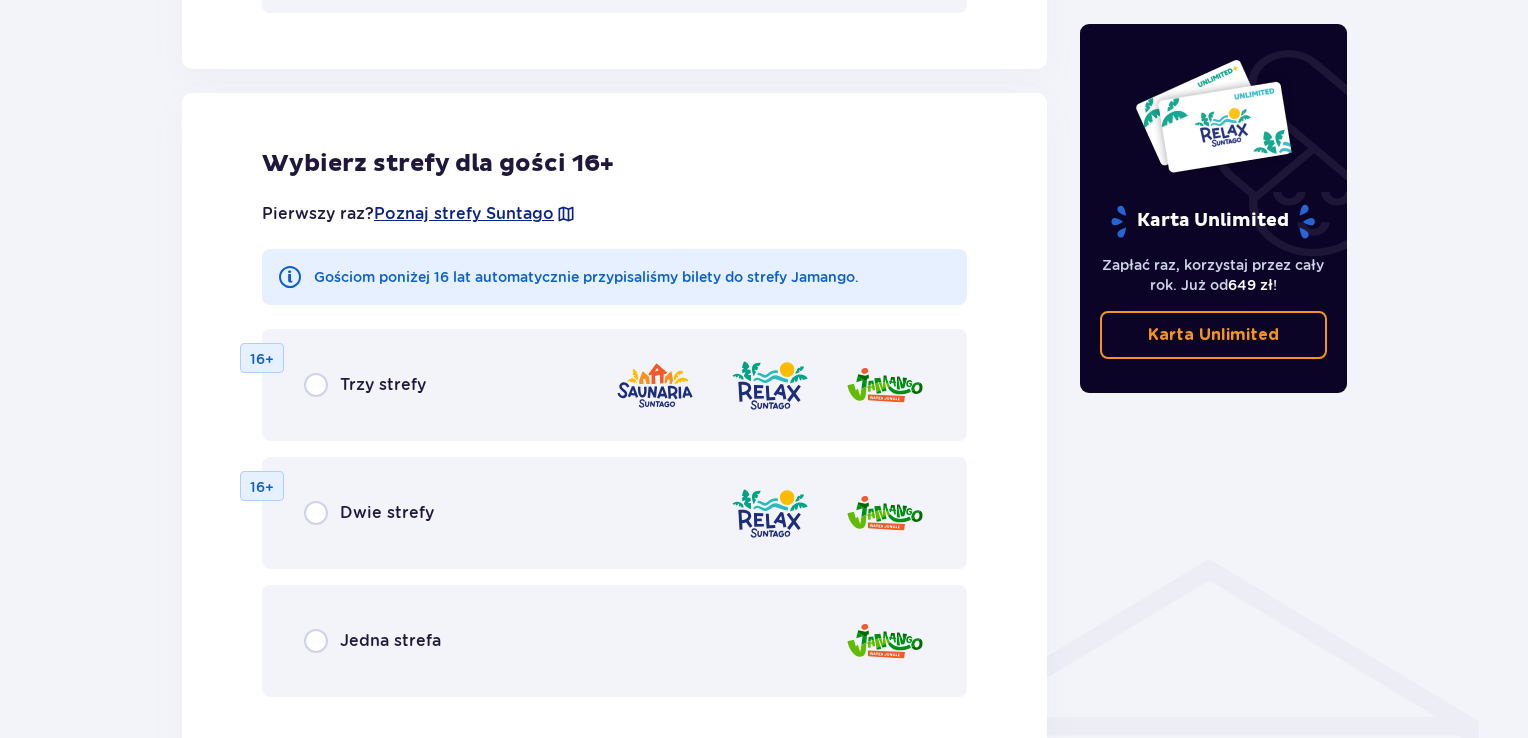scroll, scrollTop: 1110, scrollLeft: 0, axis: vertical 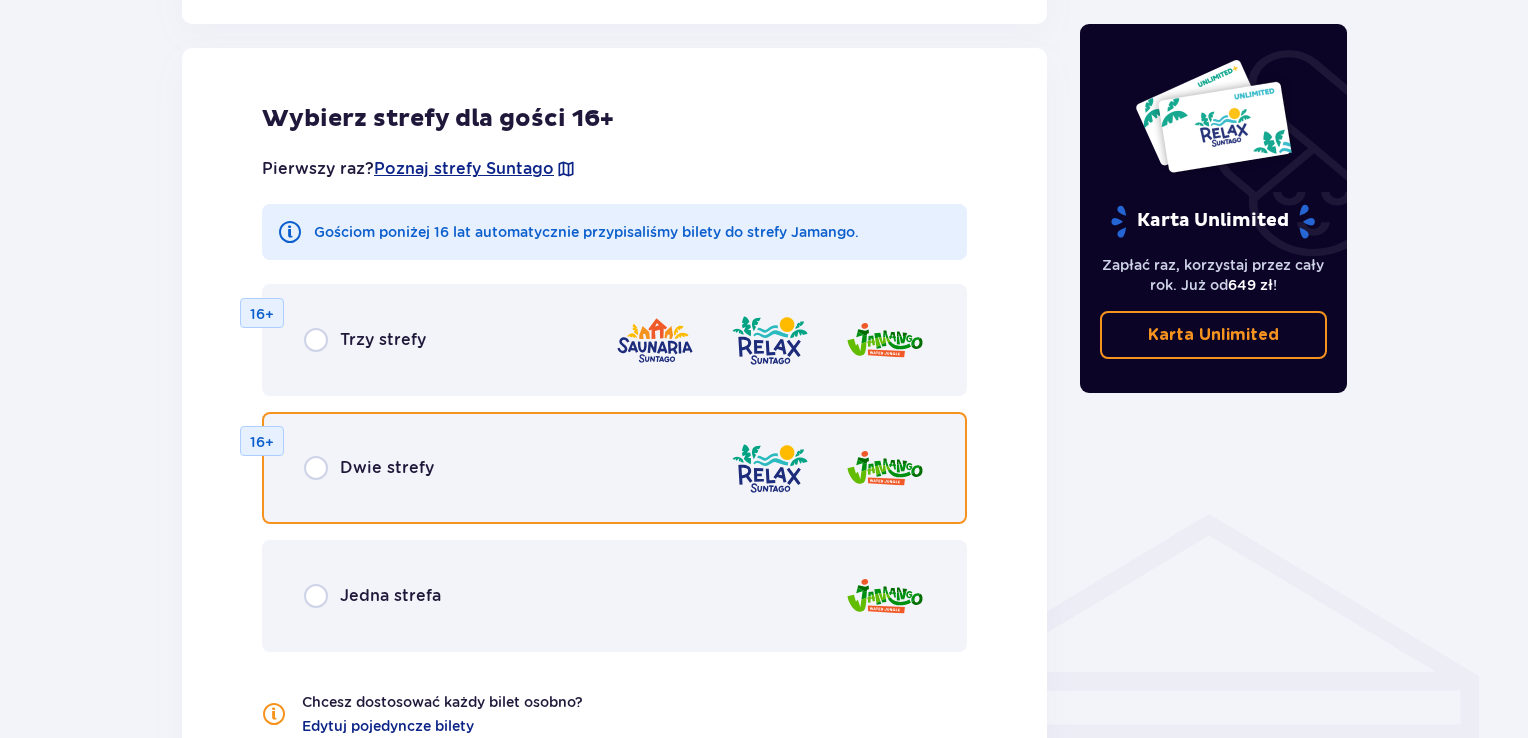 click at bounding box center [316, 468] 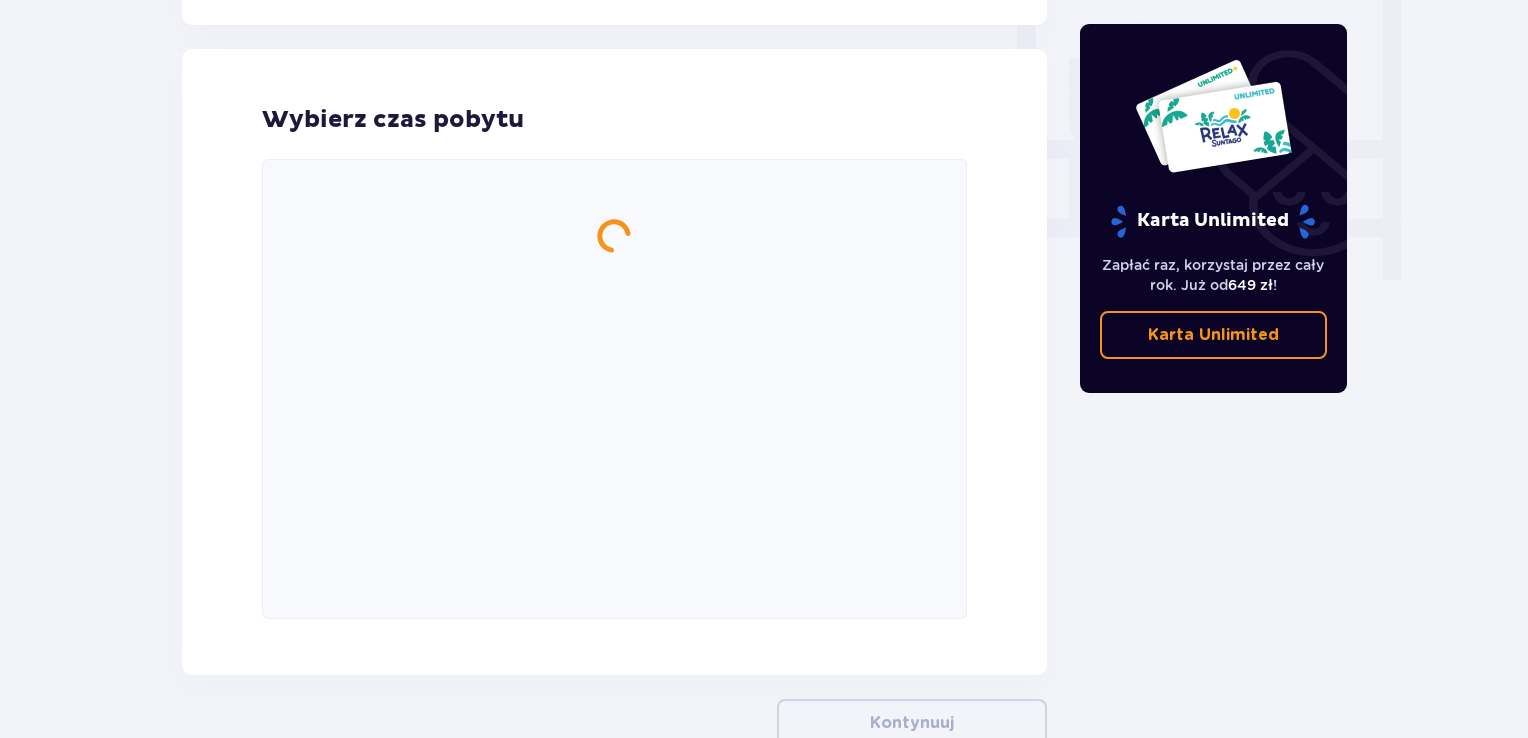 scroll, scrollTop: 1878, scrollLeft: 0, axis: vertical 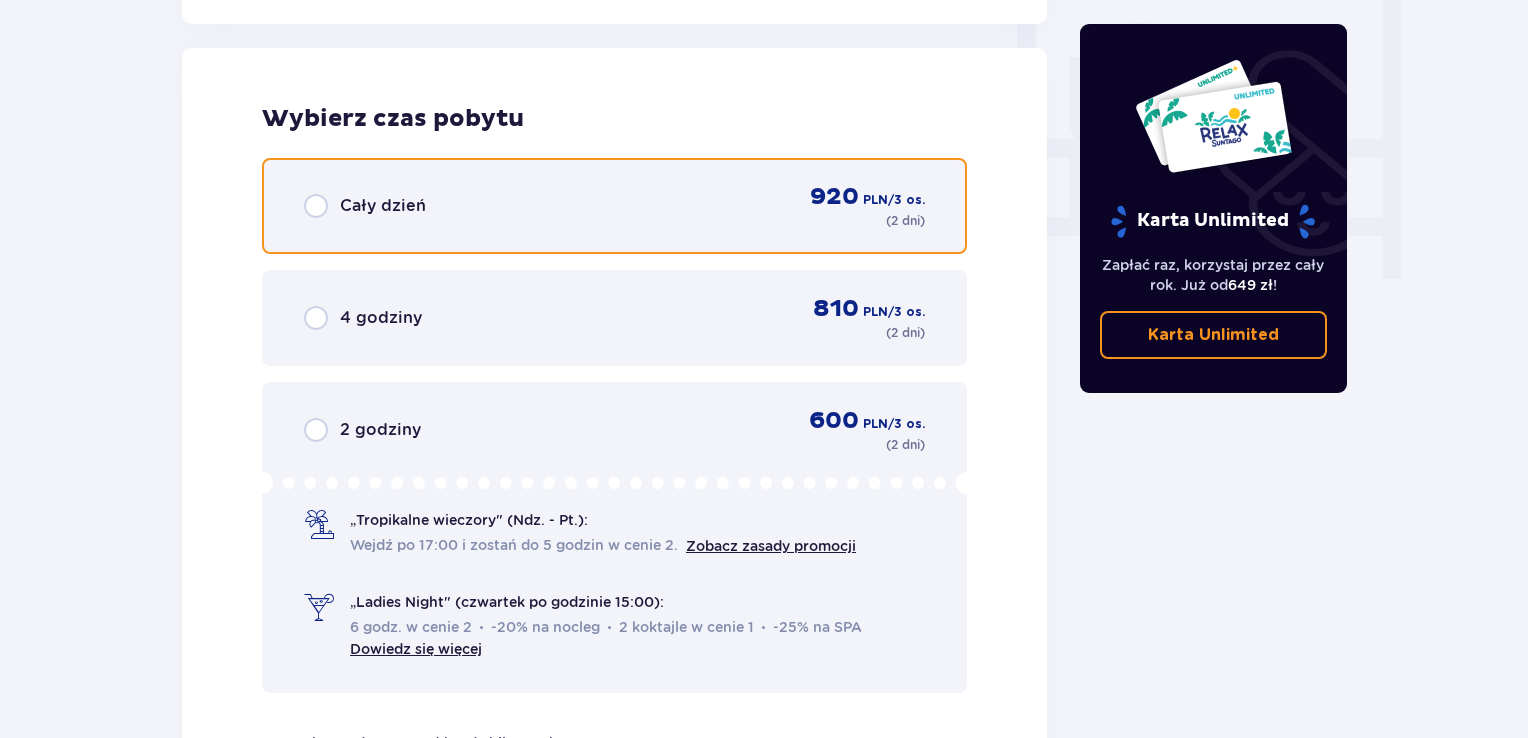 click at bounding box center (316, 206) 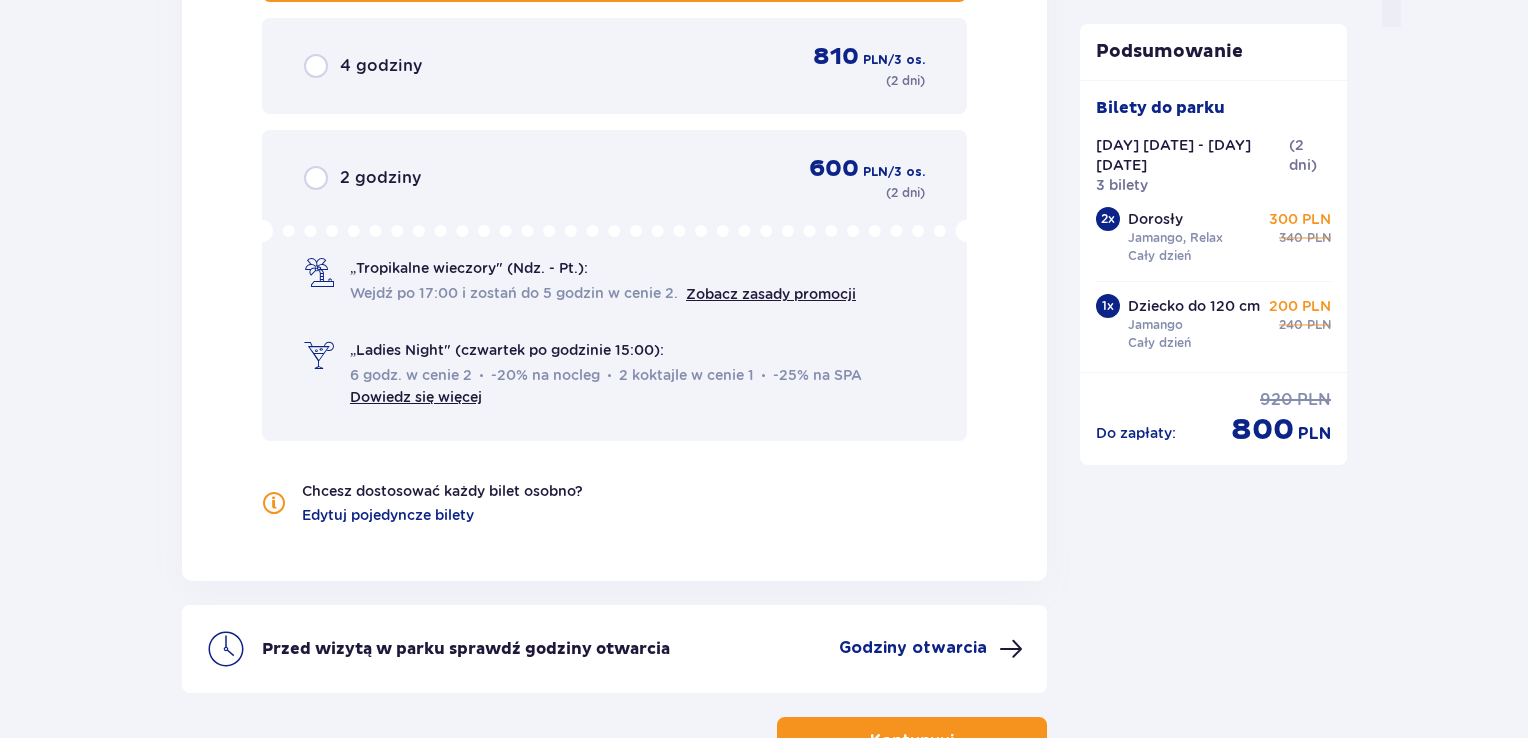 scroll, scrollTop: 2276, scrollLeft: 0, axis: vertical 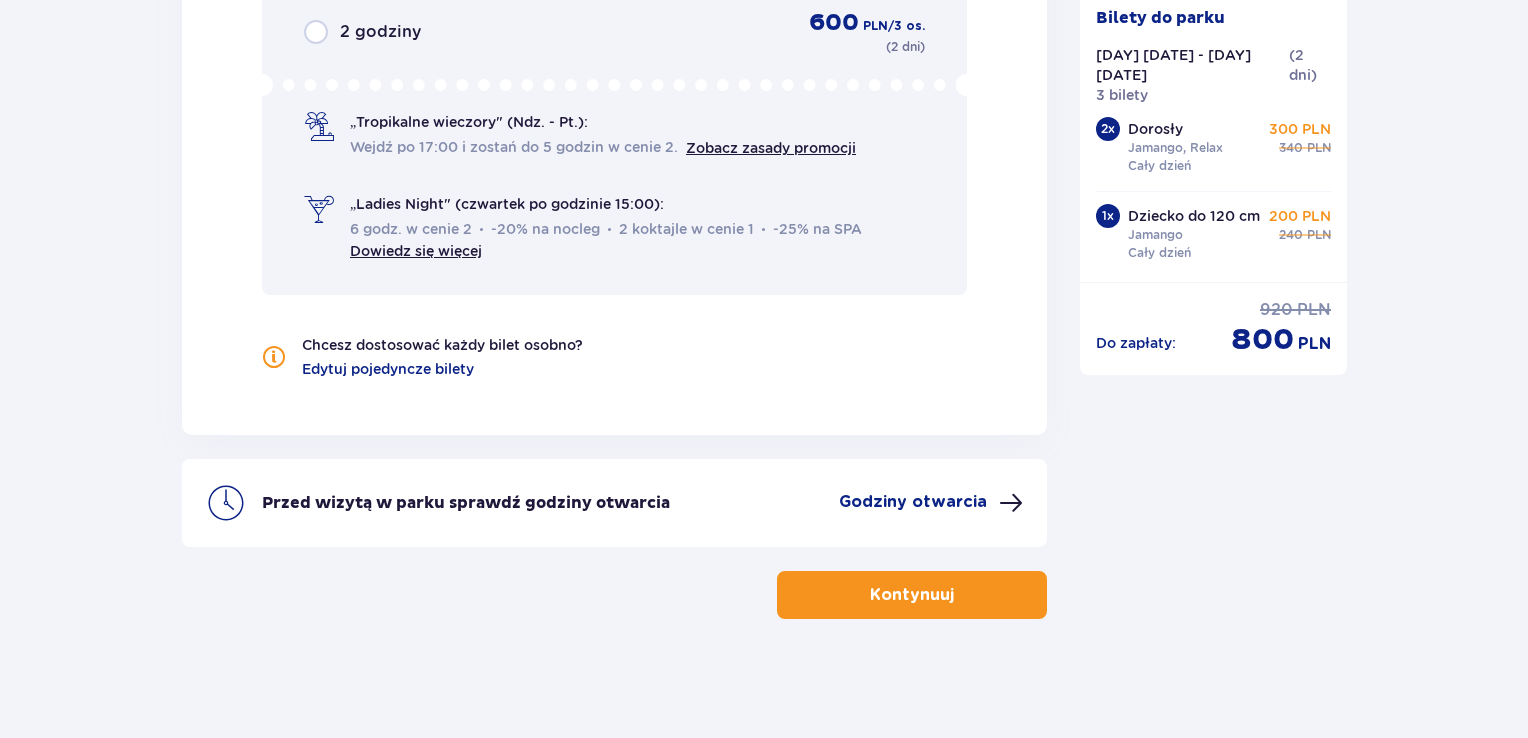 click on "Kontynuuj" at bounding box center (912, 595) 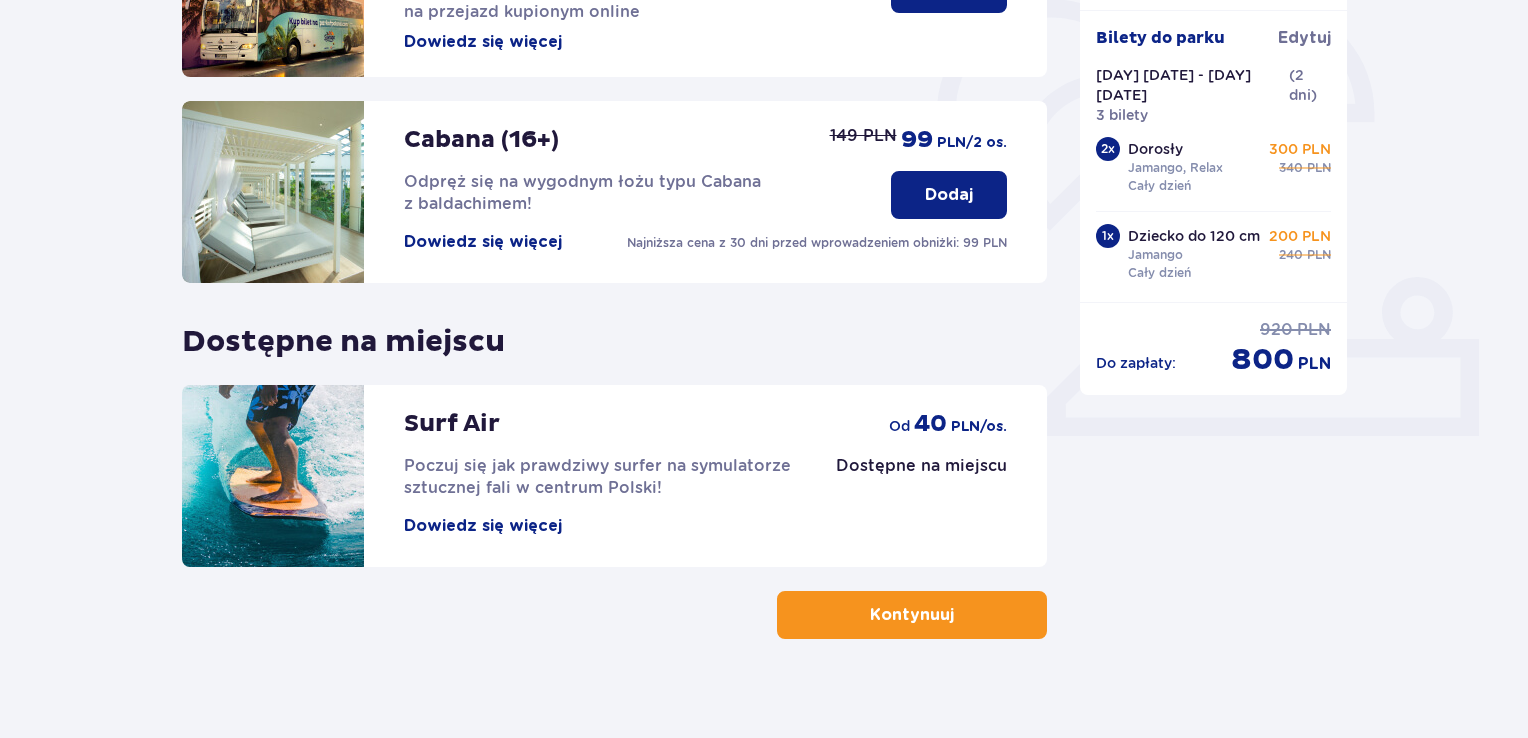 scroll, scrollTop: 618, scrollLeft: 0, axis: vertical 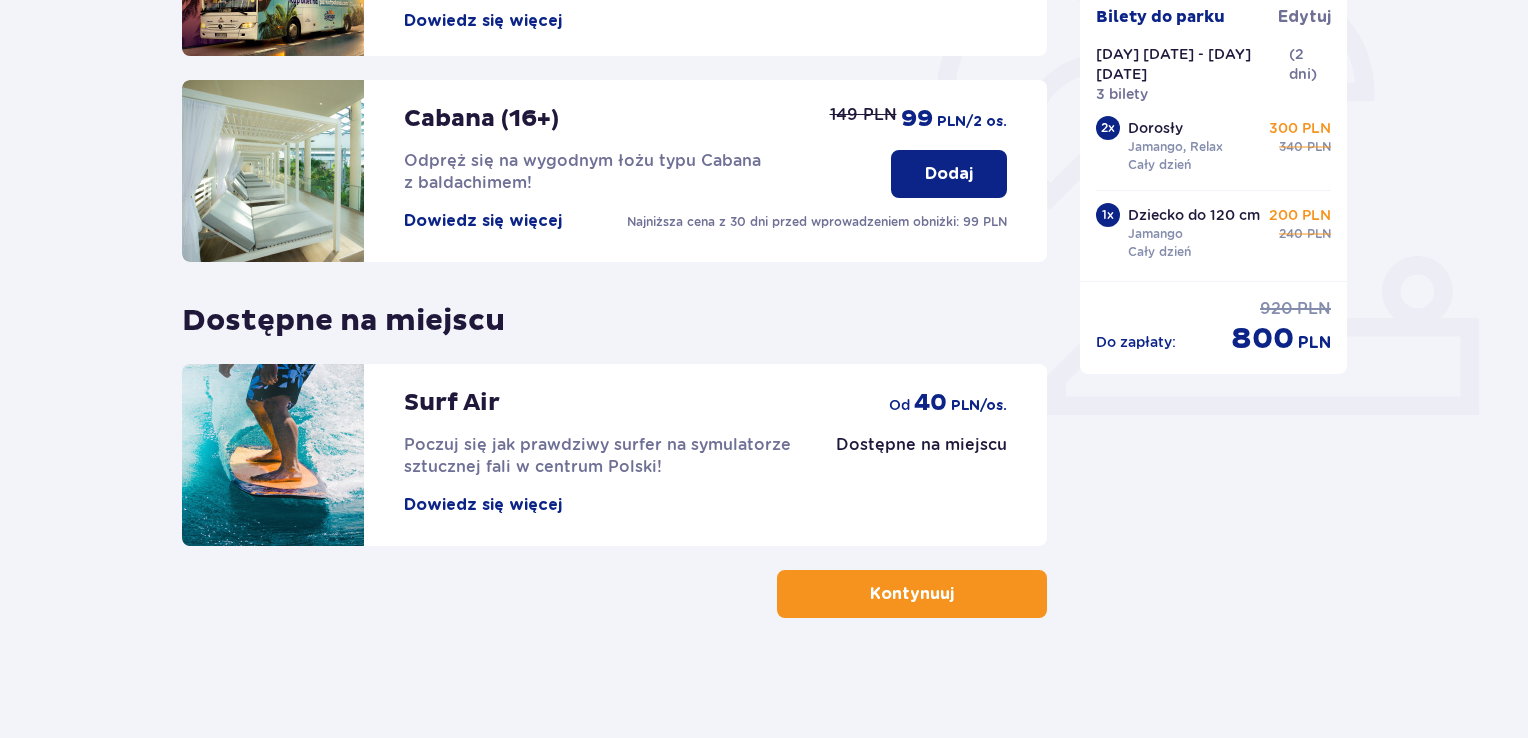 click on "Kontynuuj" at bounding box center (912, 594) 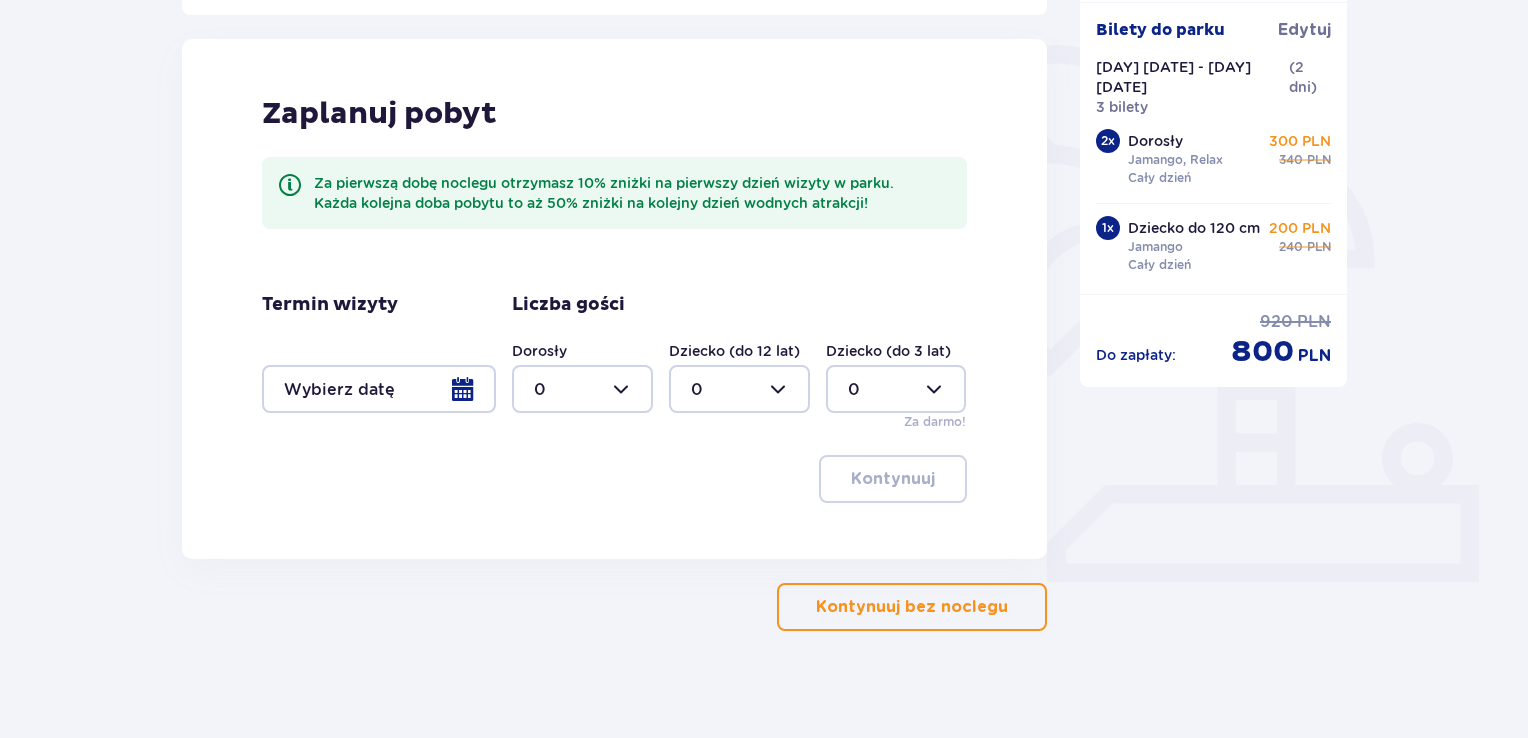 scroll, scrollTop: 464, scrollLeft: 0, axis: vertical 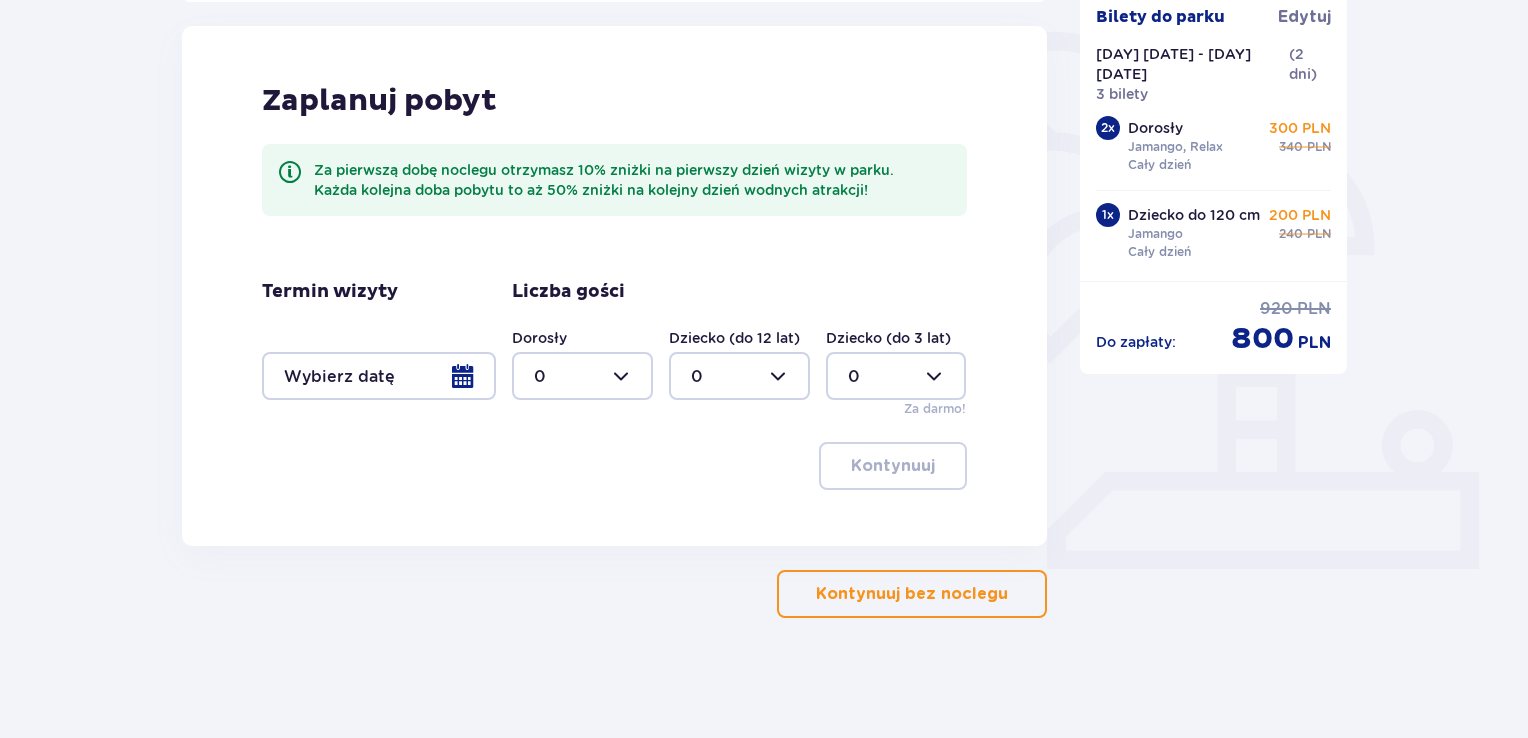 click at bounding box center [379, 376] 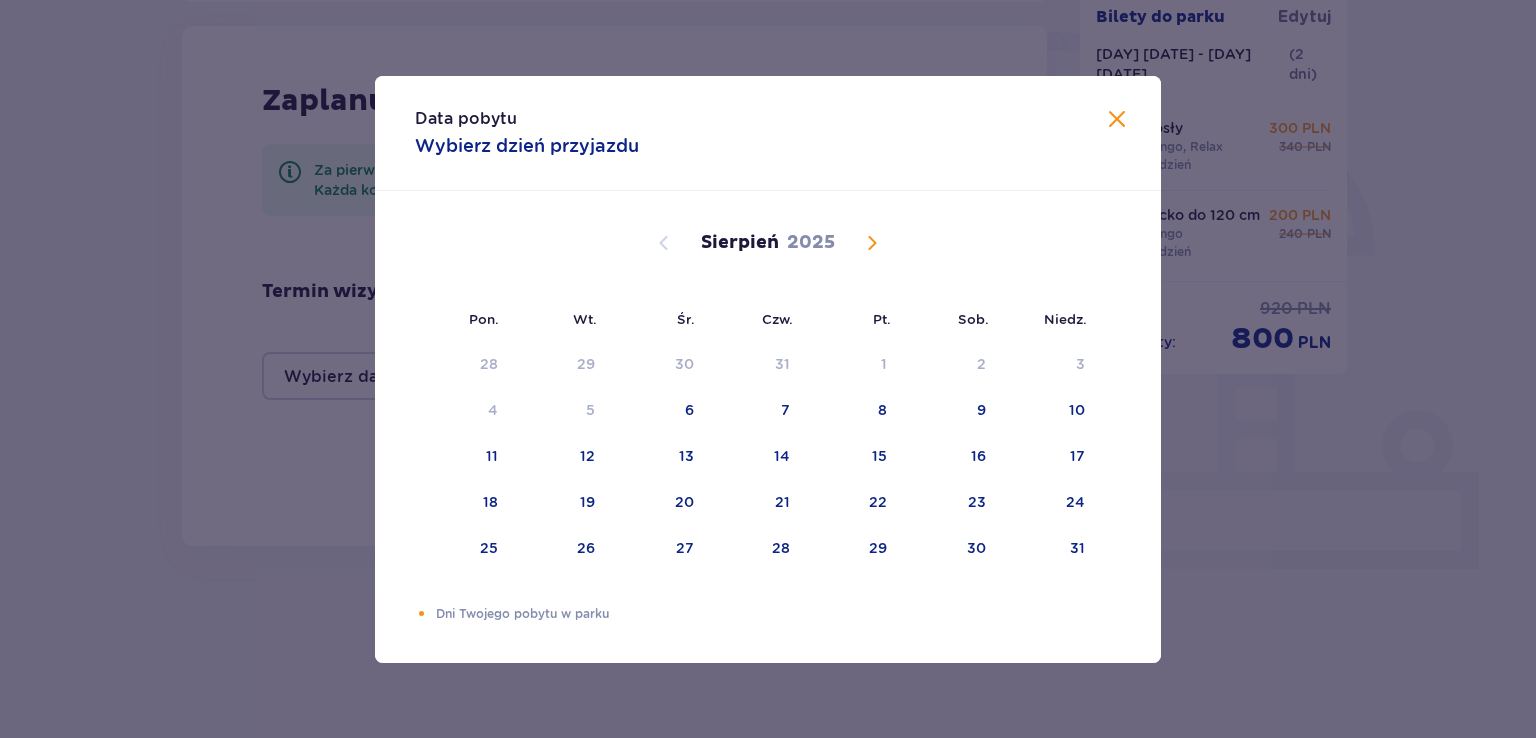 click at bounding box center [872, 243] 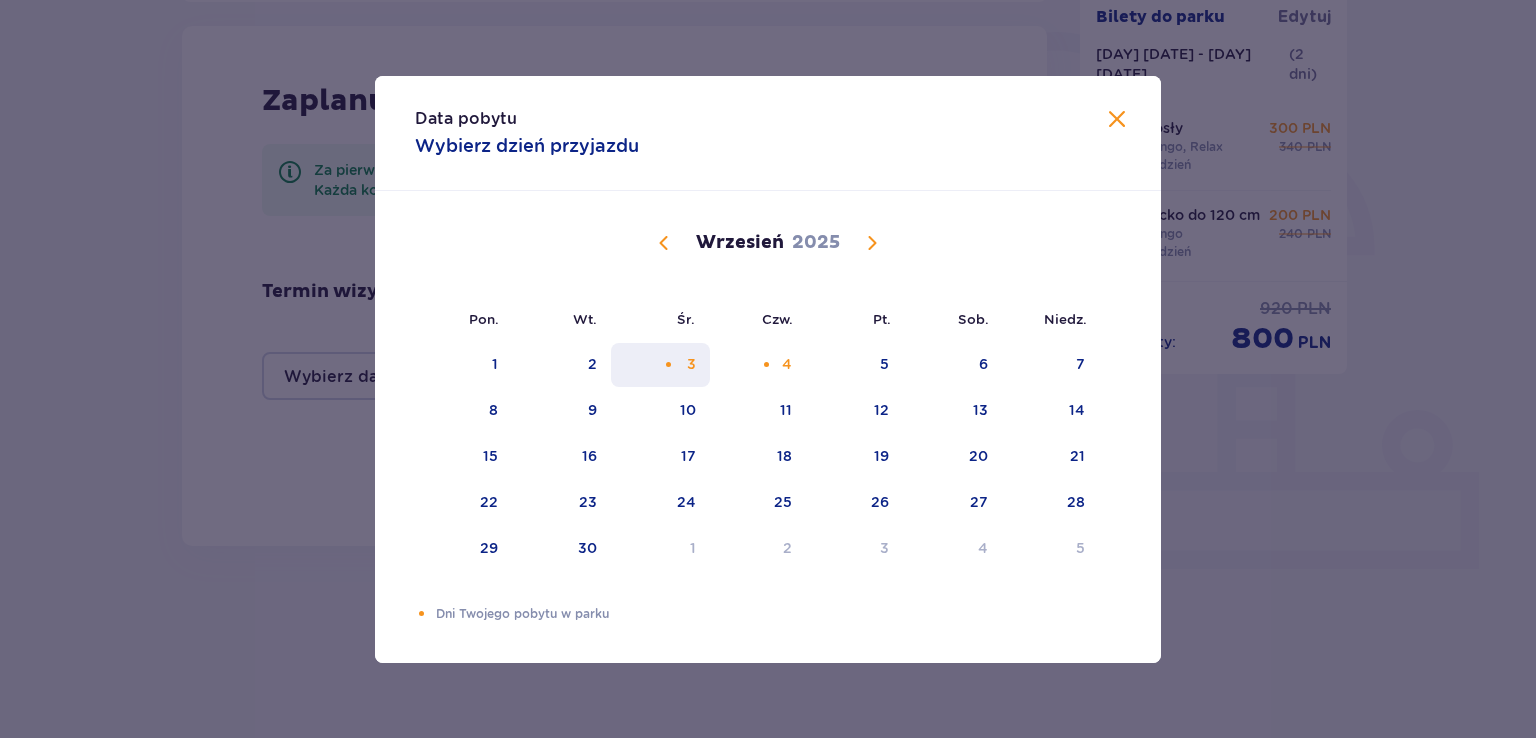 click on "3" at bounding box center (691, 364) 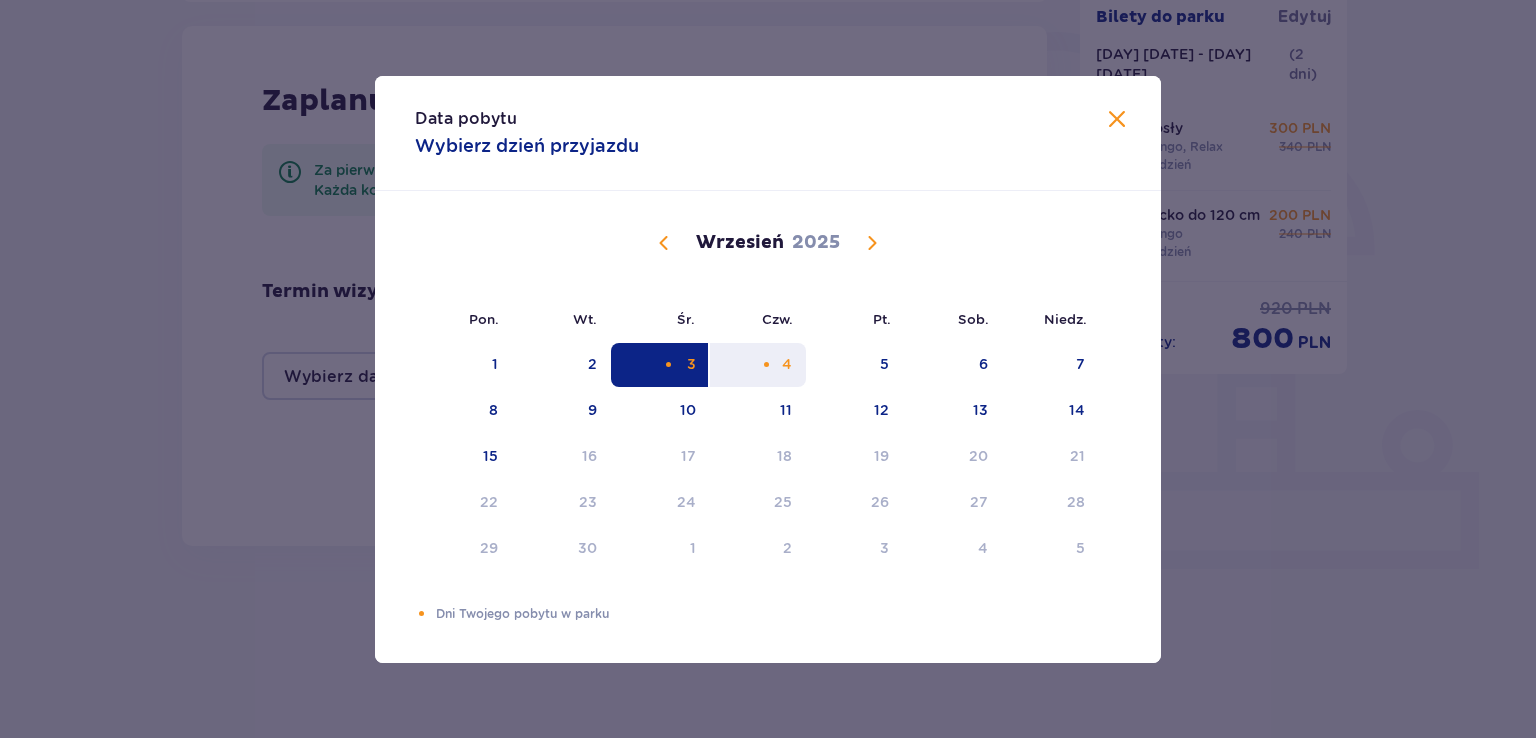 click on "4" at bounding box center [758, 365] 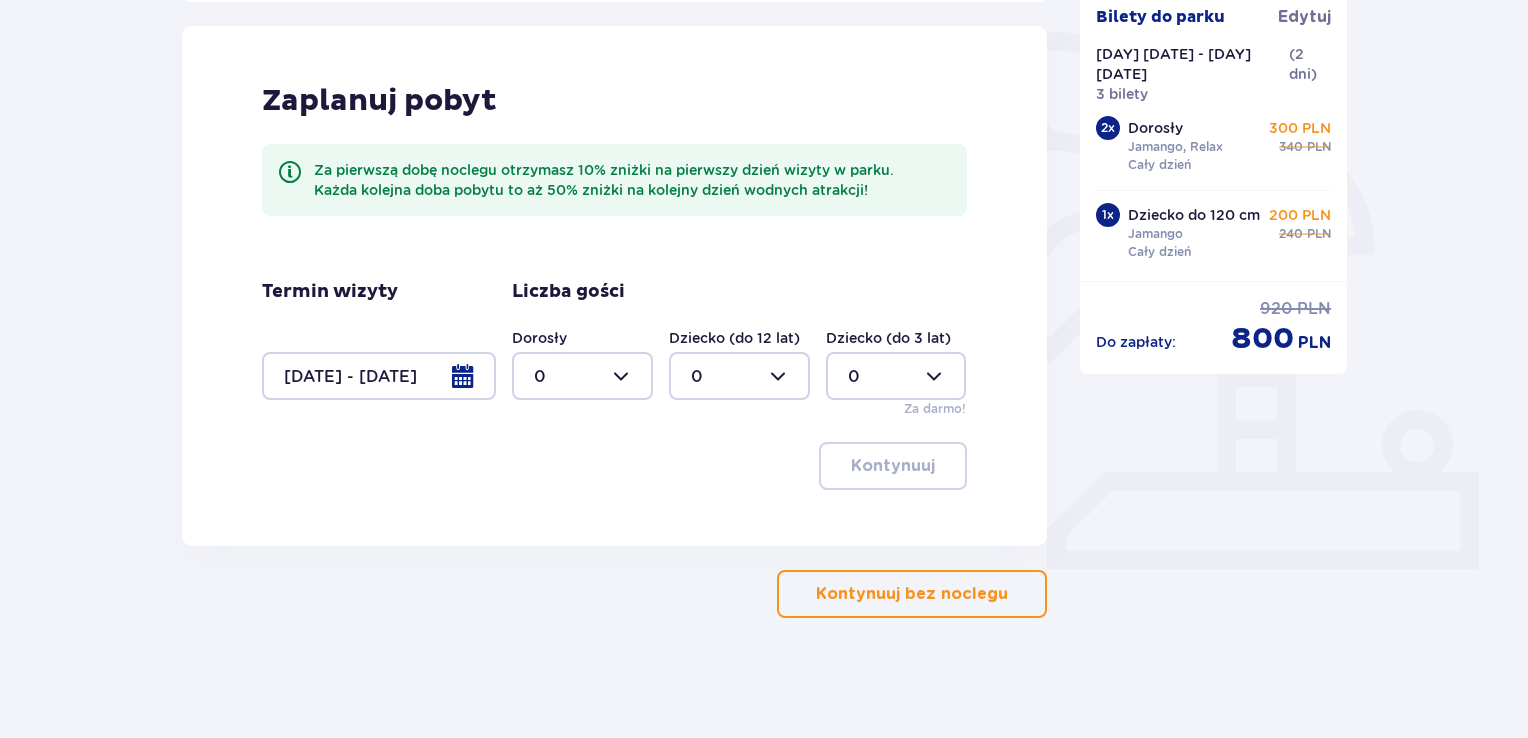 click at bounding box center [582, 376] 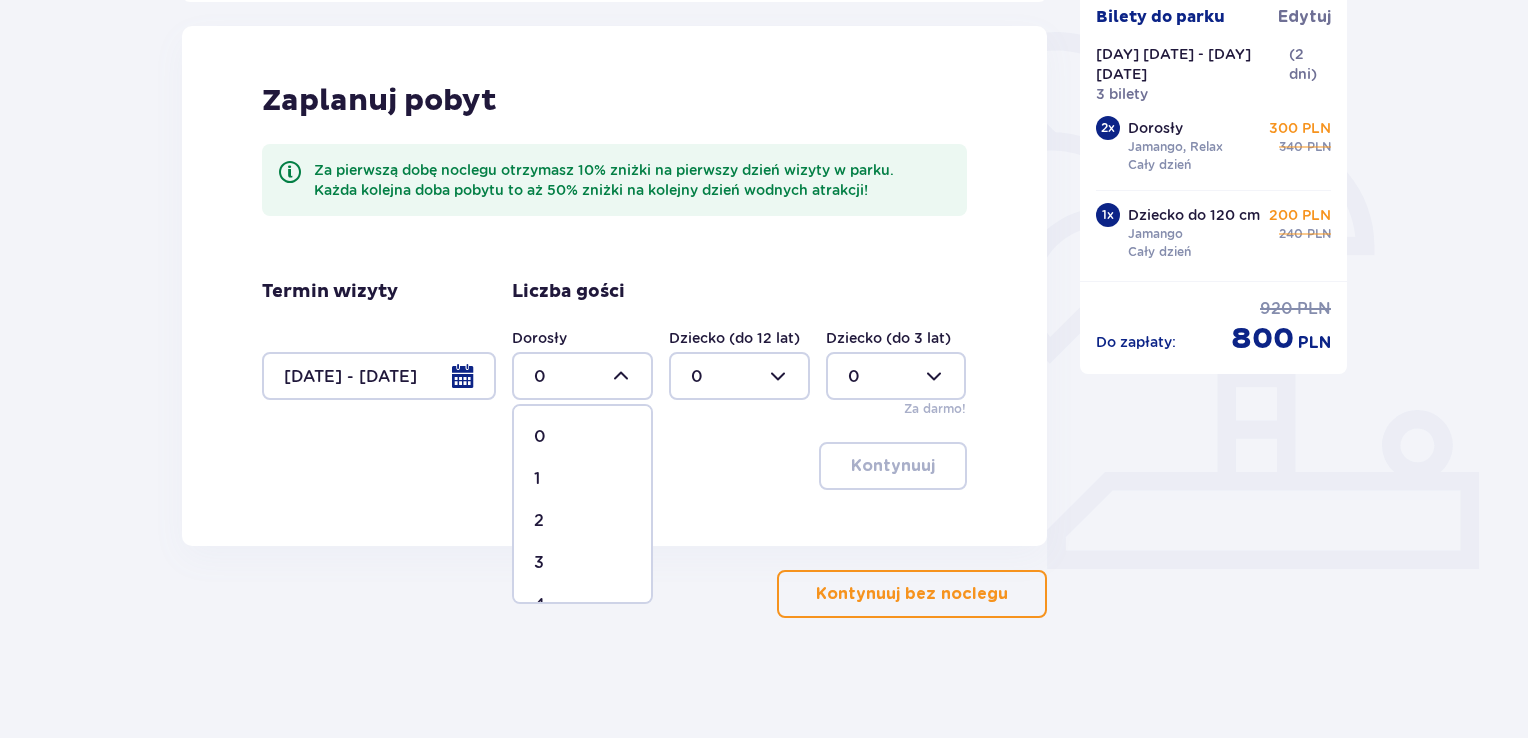 click on "2" at bounding box center [582, 521] 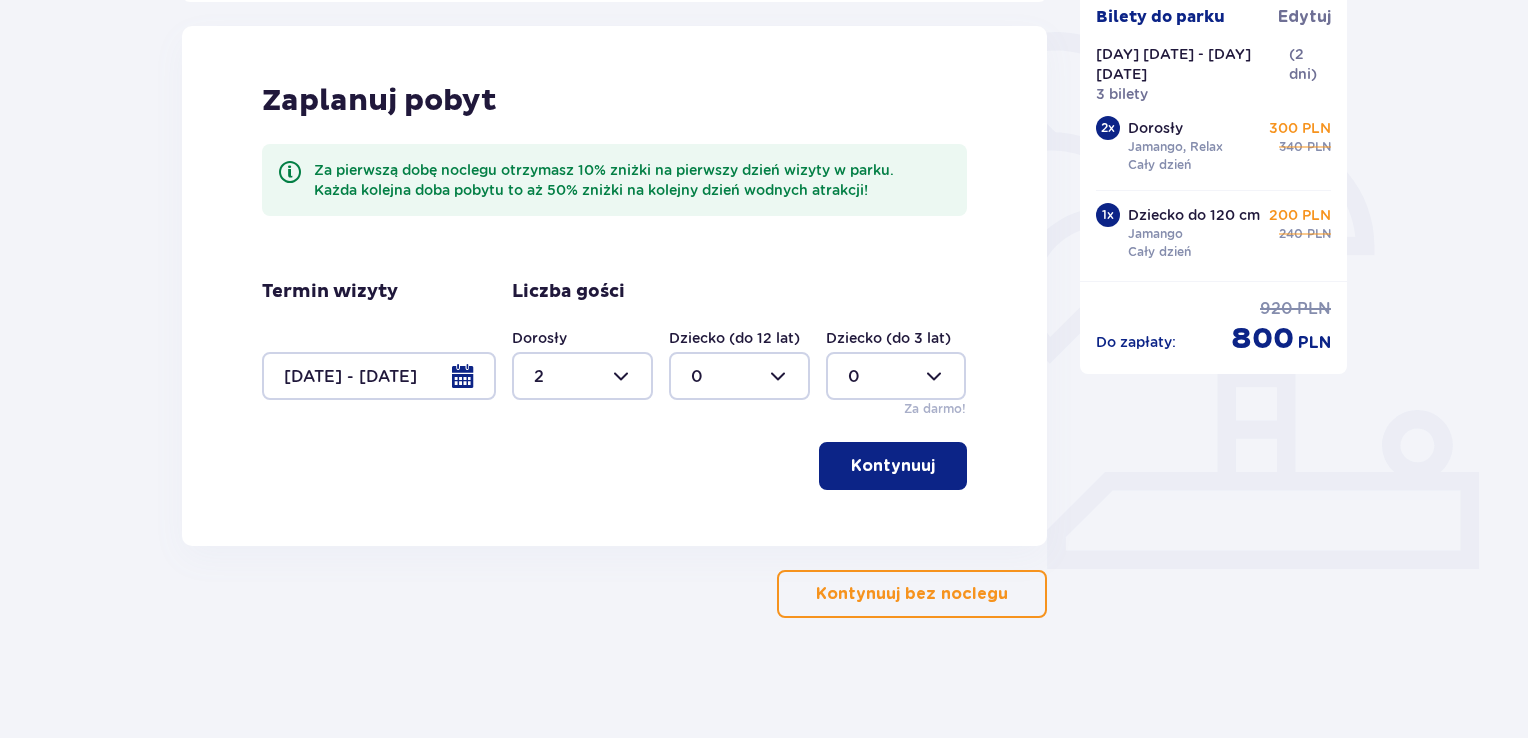 click at bounding box center [739, 376] 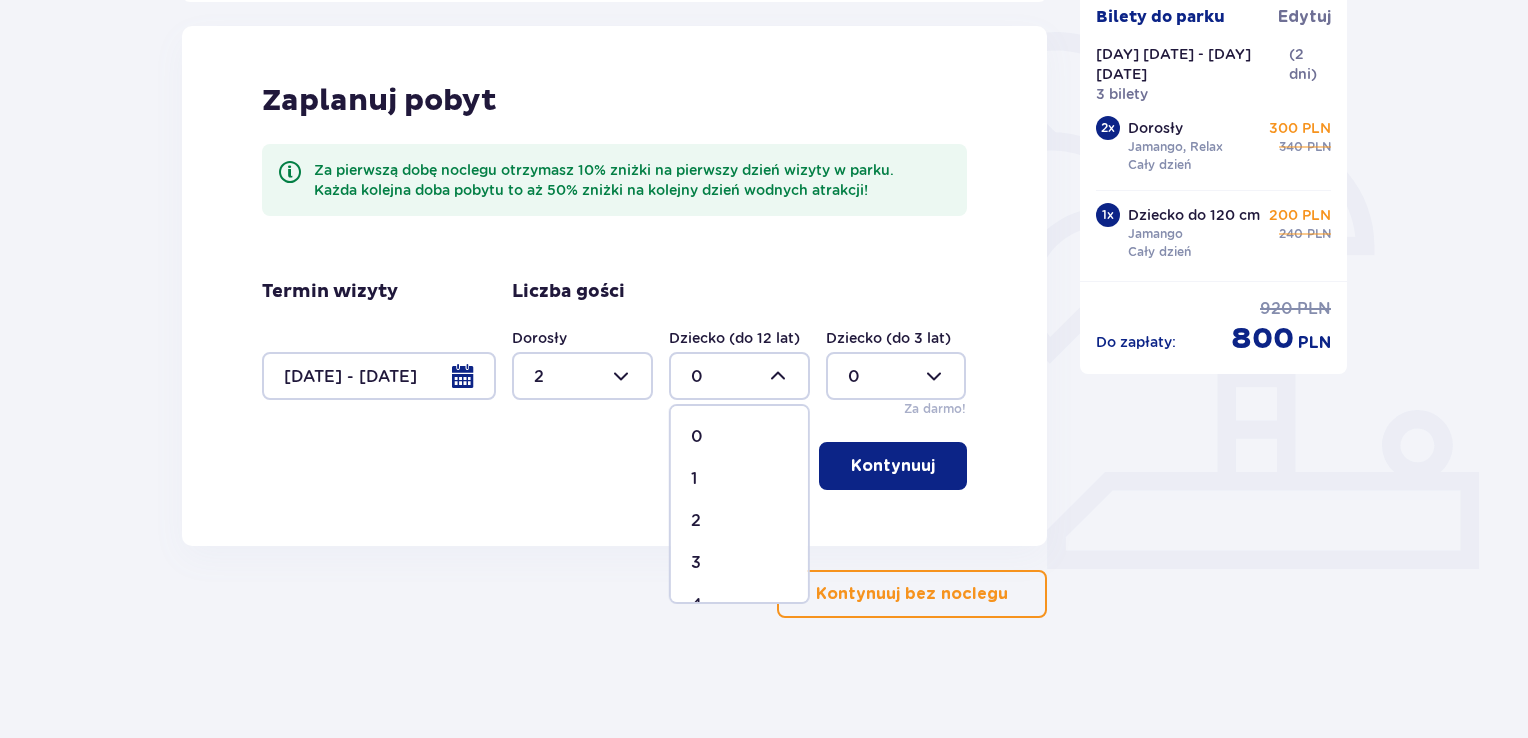 click on "1" at bounding box center (739, 479) 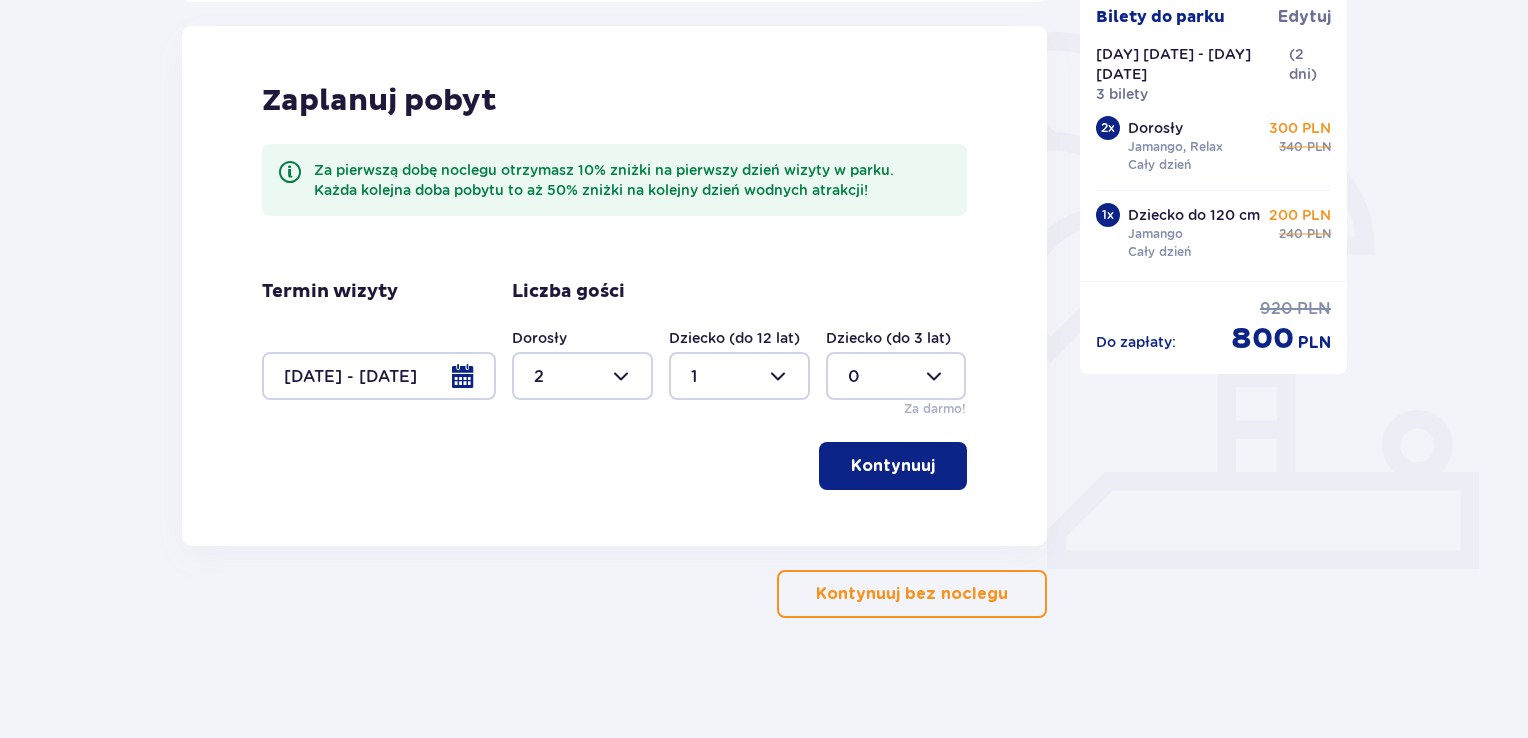 click on "Kontynuuj" at bounding box center [893, 466] 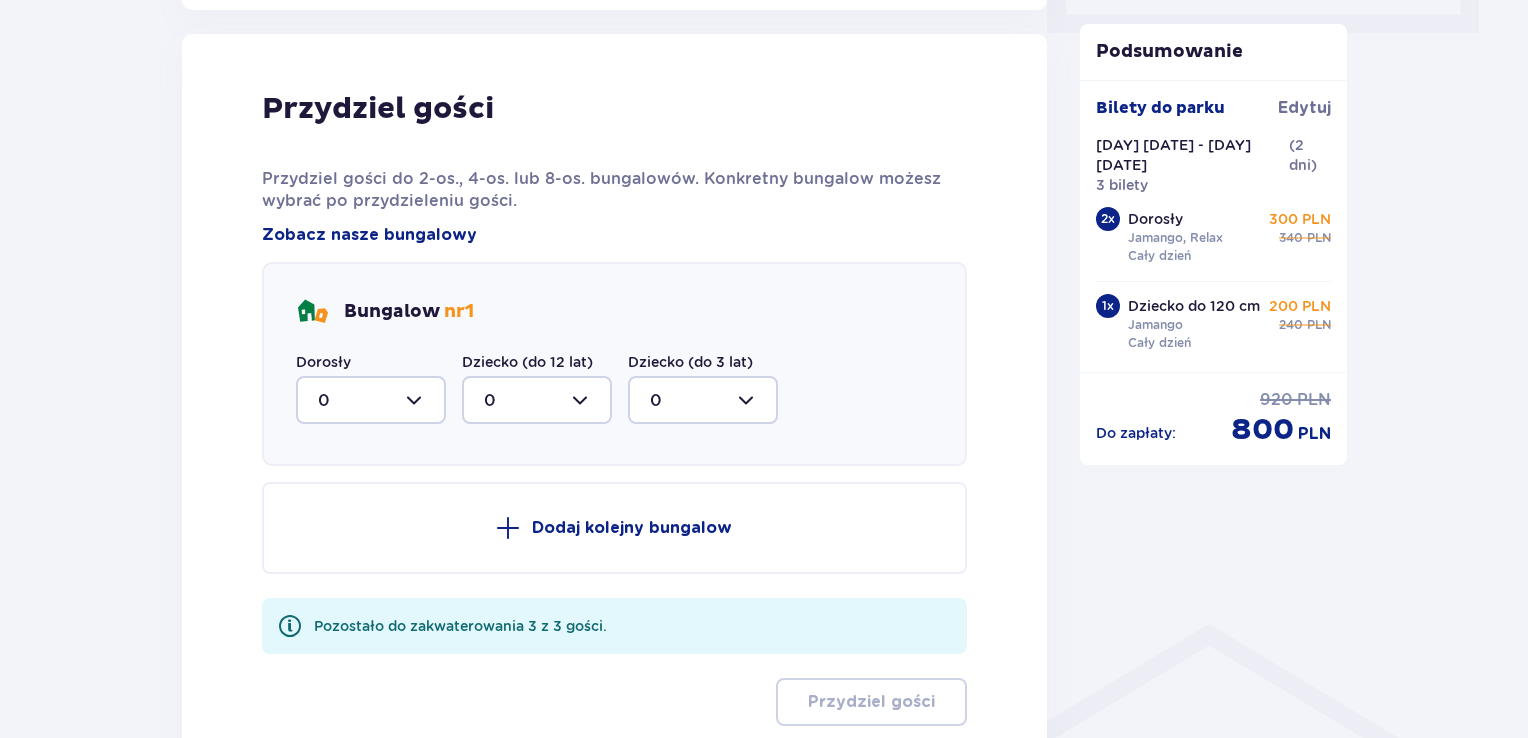 scroll, scrollTop: 1010, scrollLeft: 0, axis: vertical 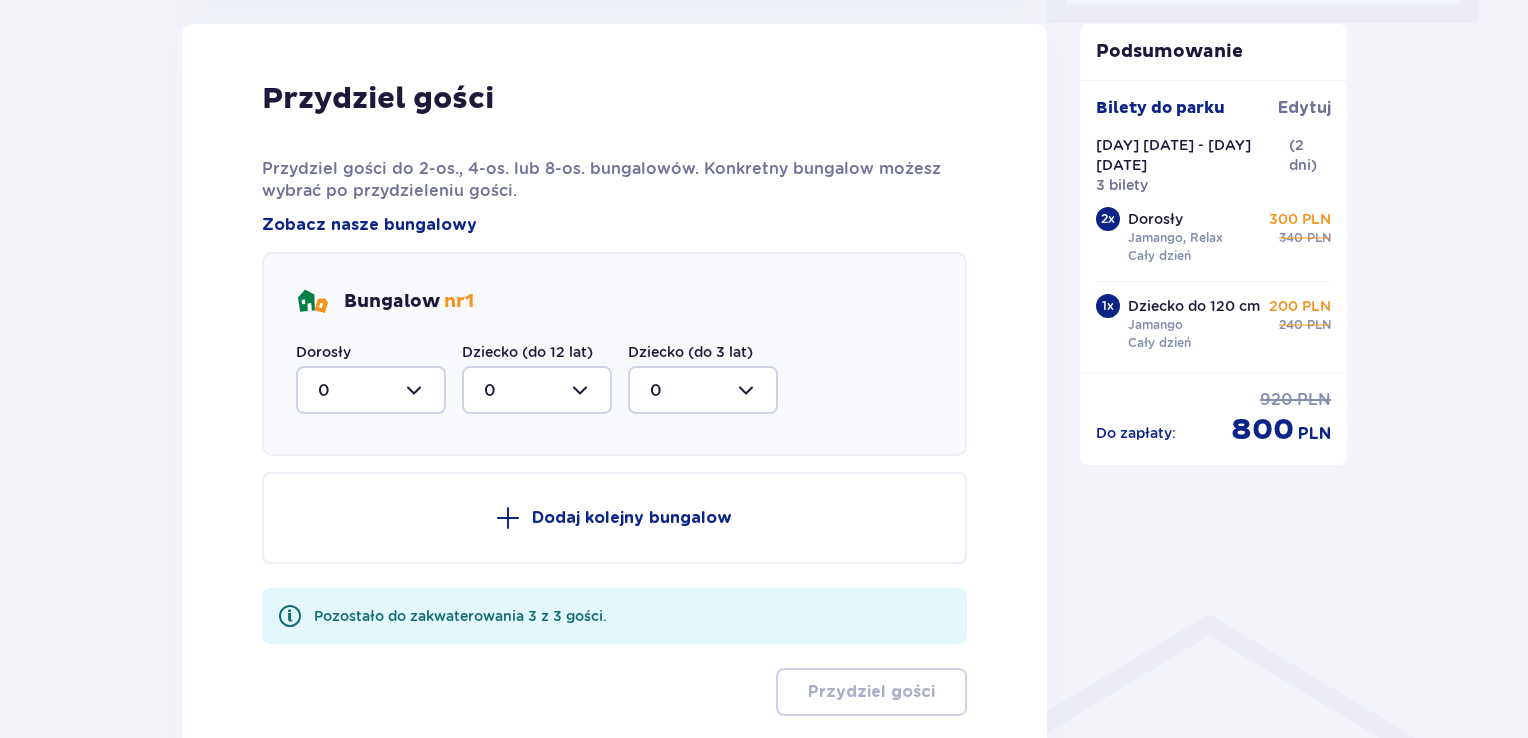 click at bounding box center [371, 390] 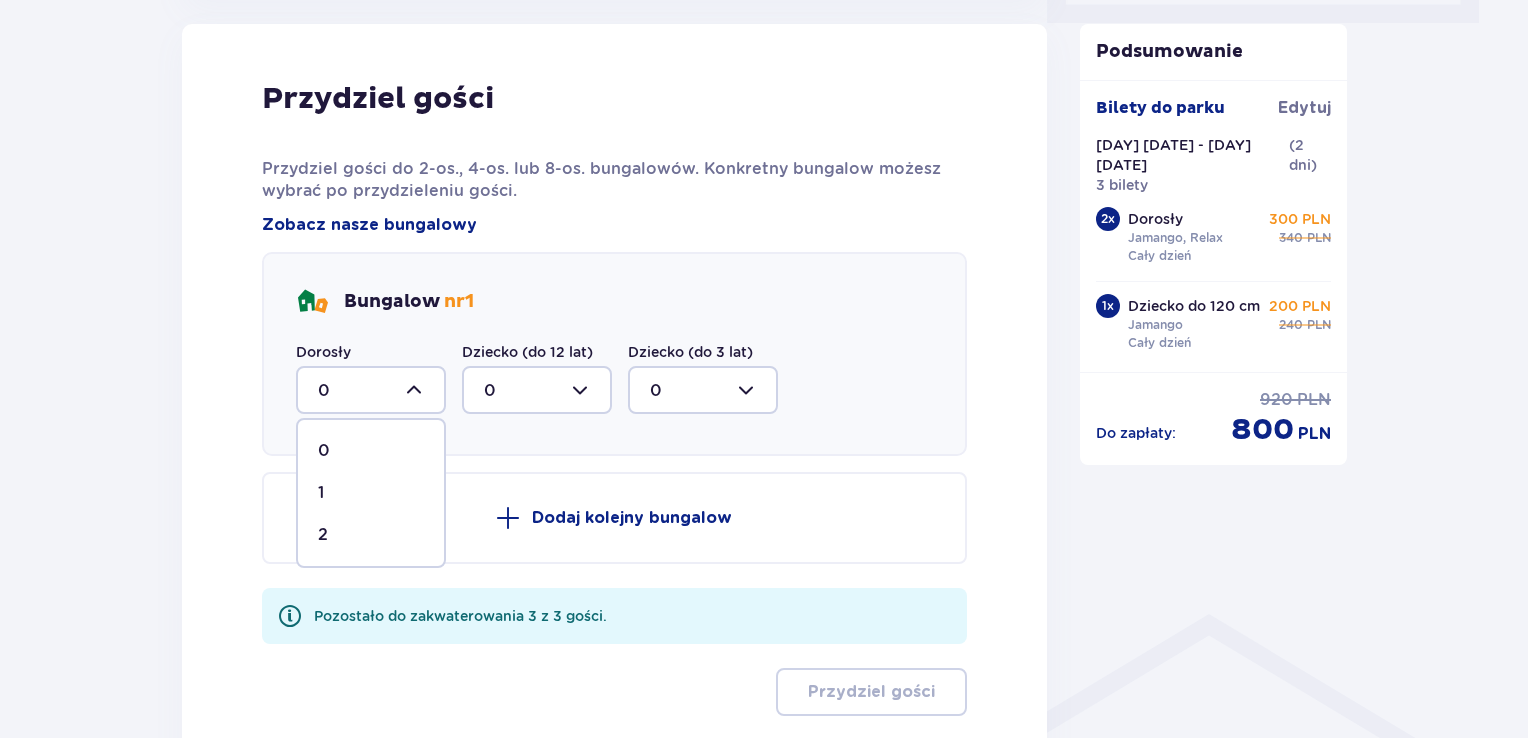 click on "2" at bounding box center (371, 535) 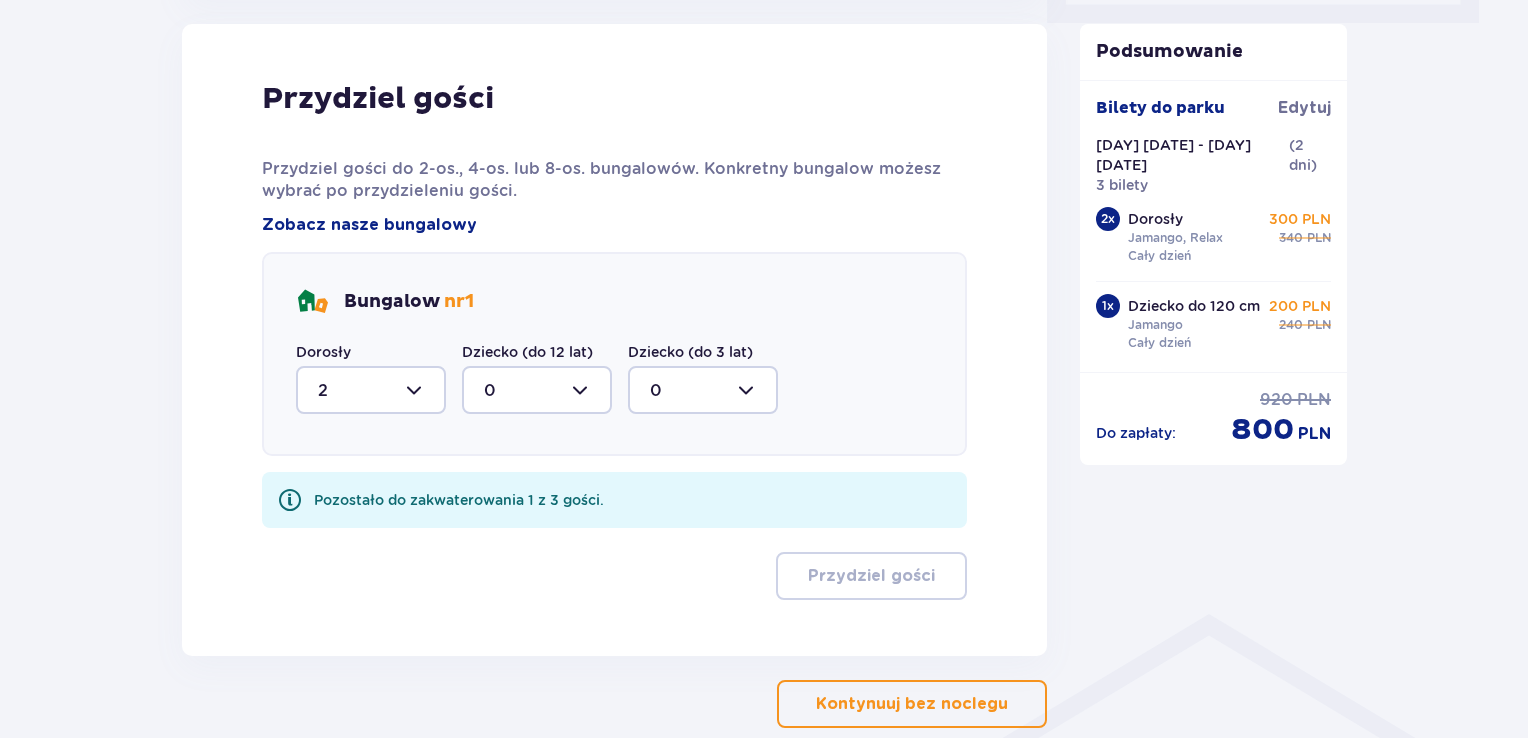 click at bounding box center [537, 390] 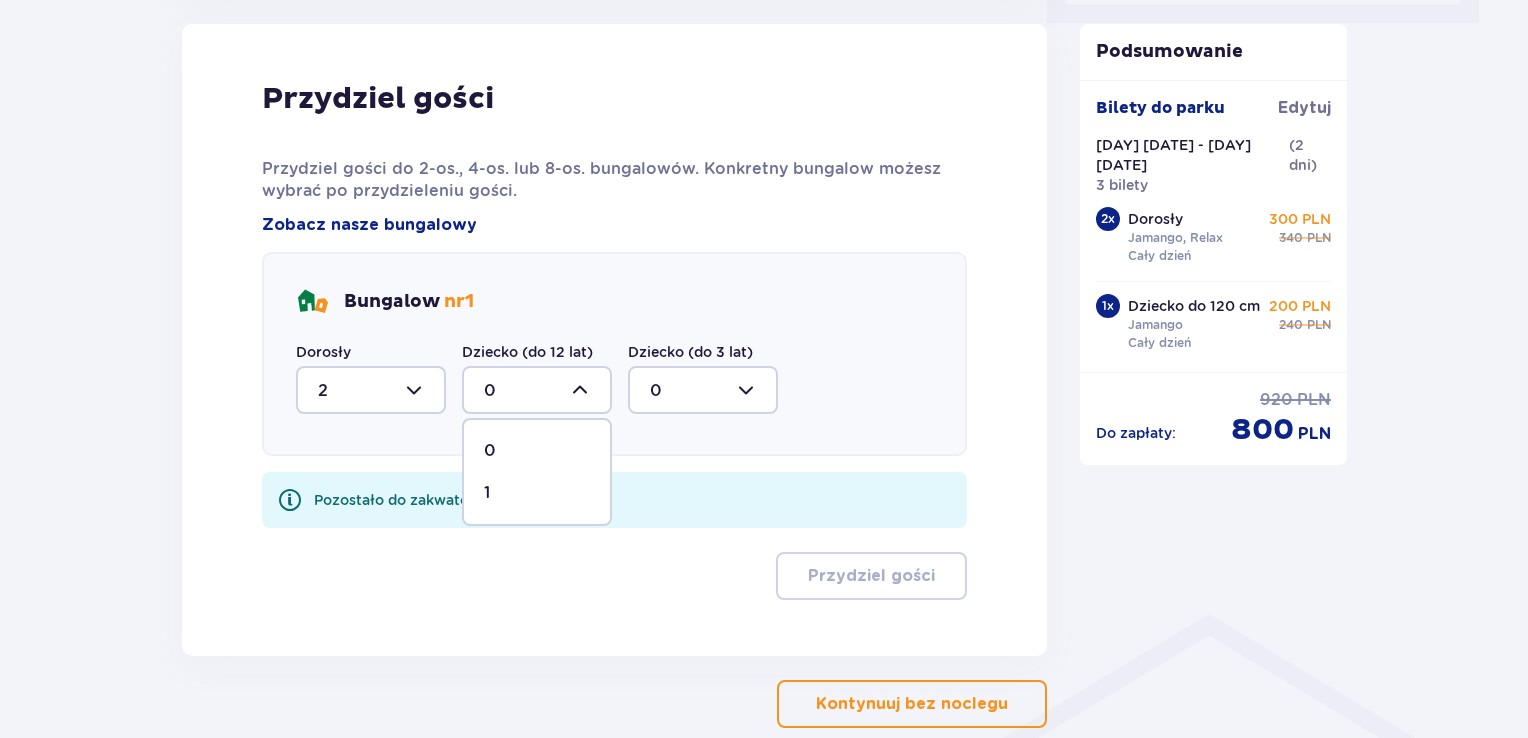 click on "1" at bounding box center [537, 493] 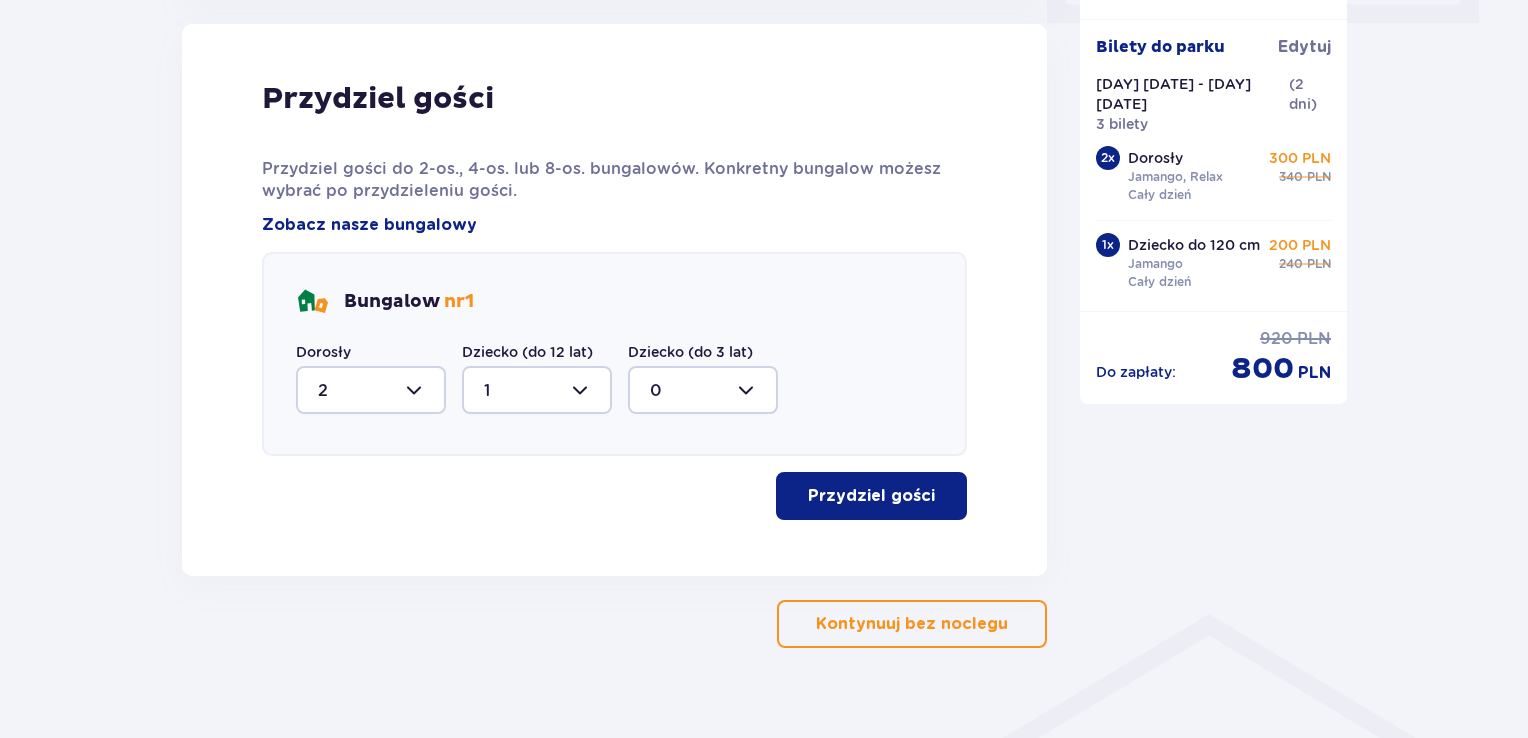 click on "Przydziel gości" at bounding box center [871, 496] 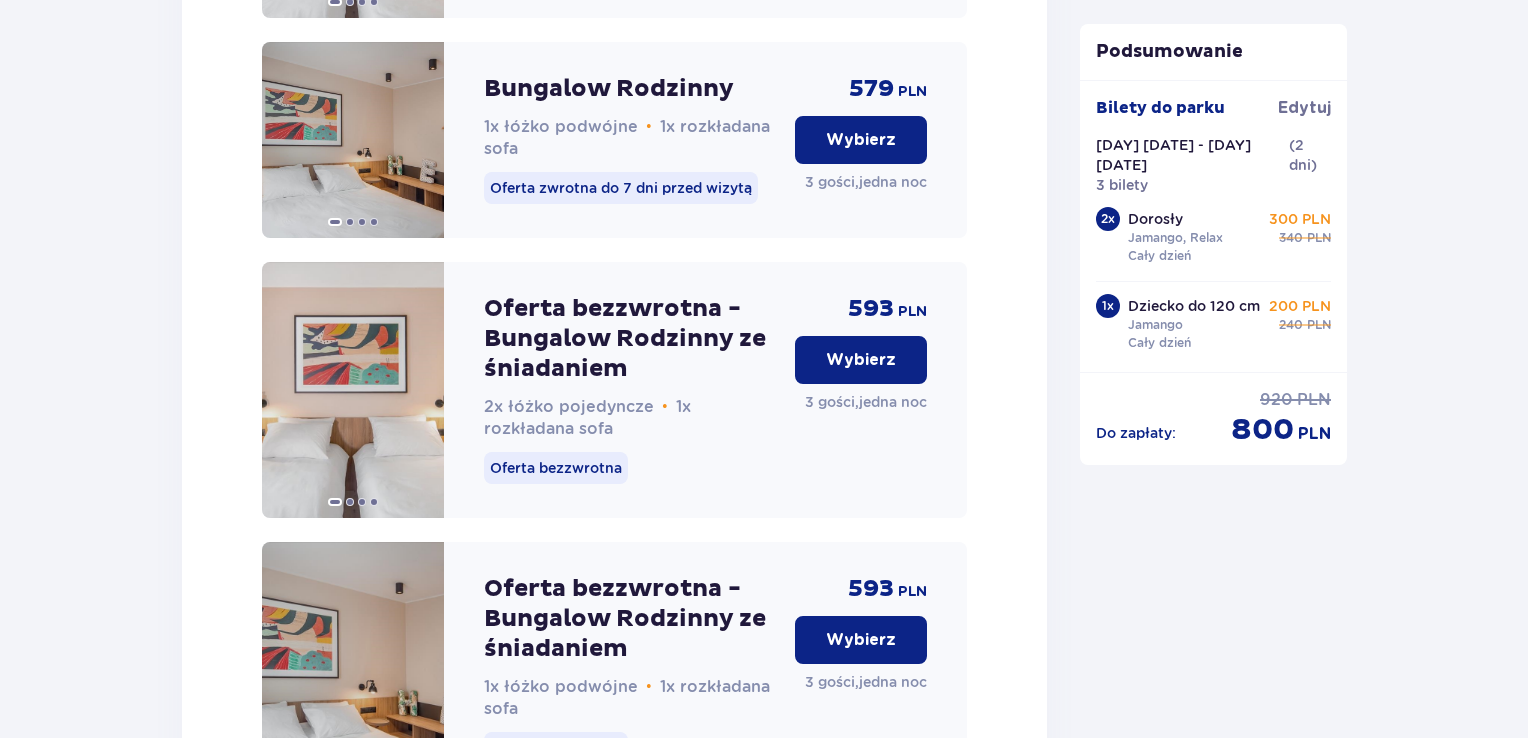 scroll, scrollTop: 2685, scrollLeft: 0, axis: vertical 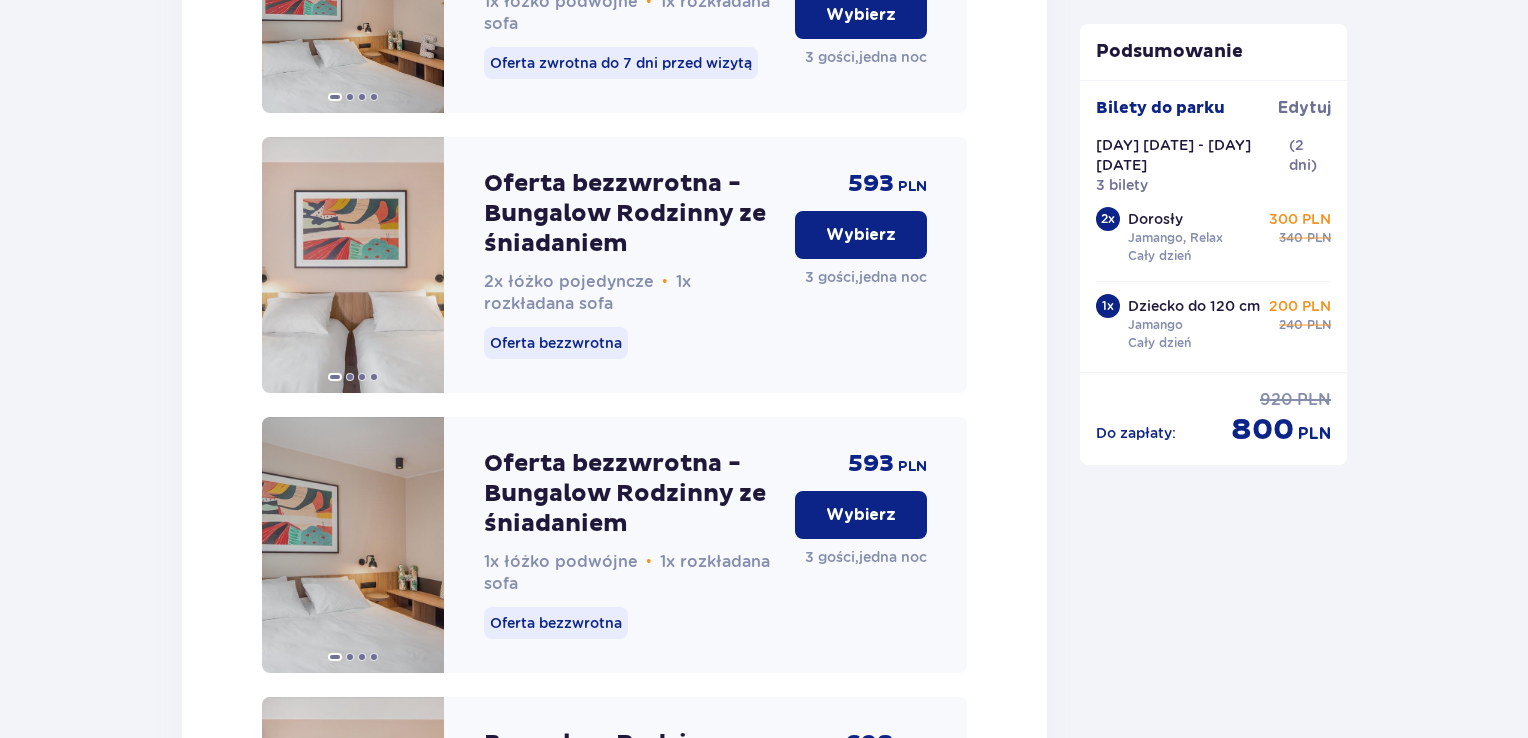 click on "Wybierz" at bounding box center [861, 515] 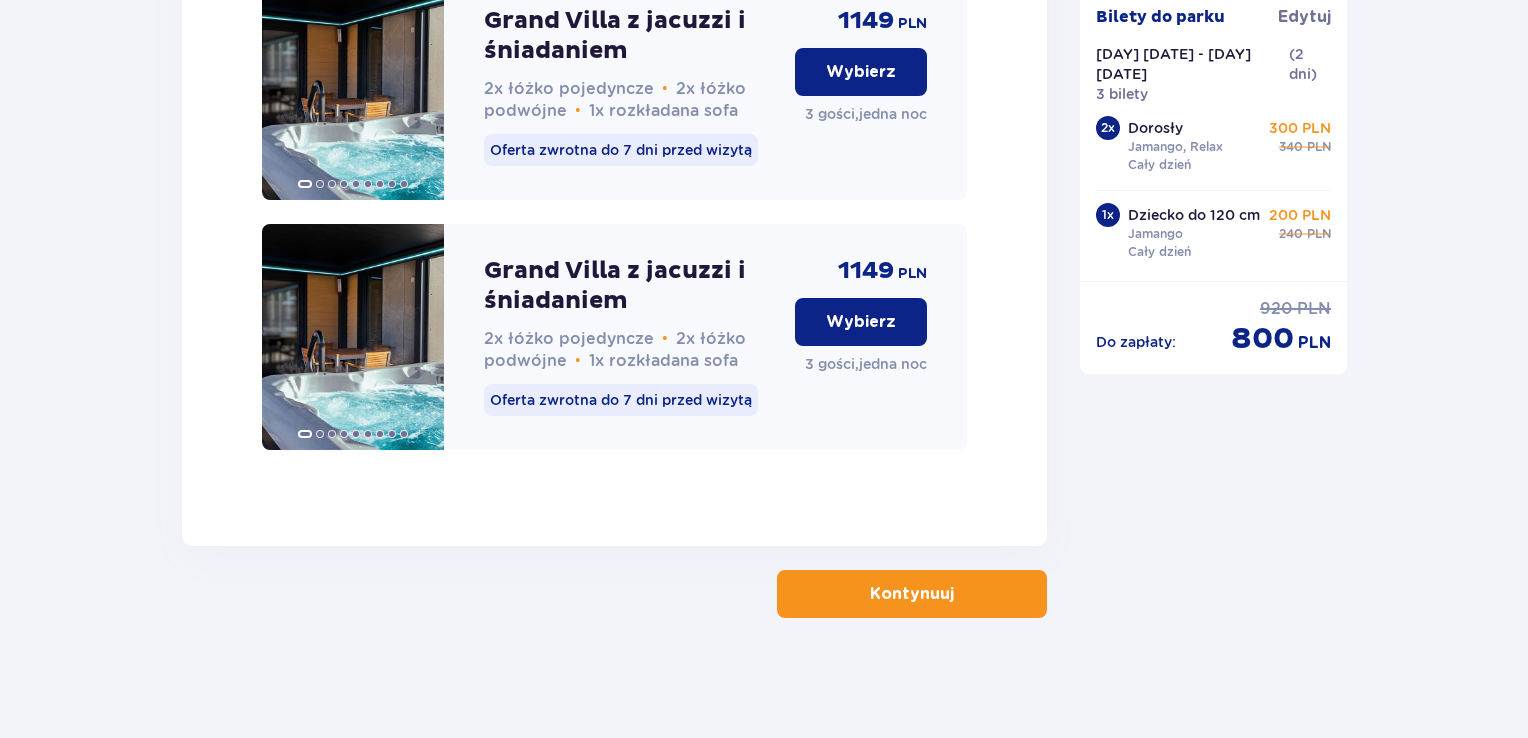 scroll, scrollTop: 5447, scrollLeft: 0, axis: vertical 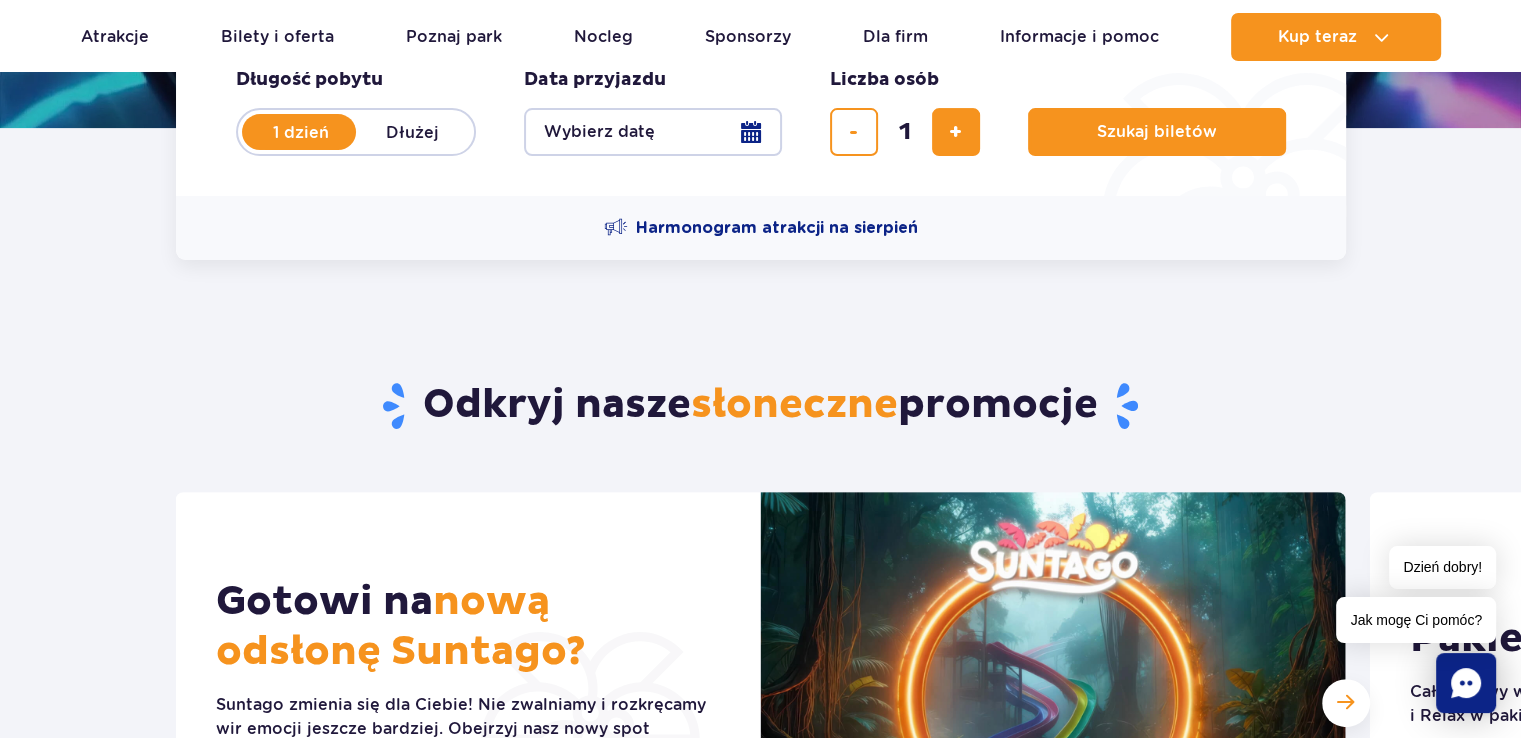 click on "Wybierz datę" at bounding box center [653, 132] 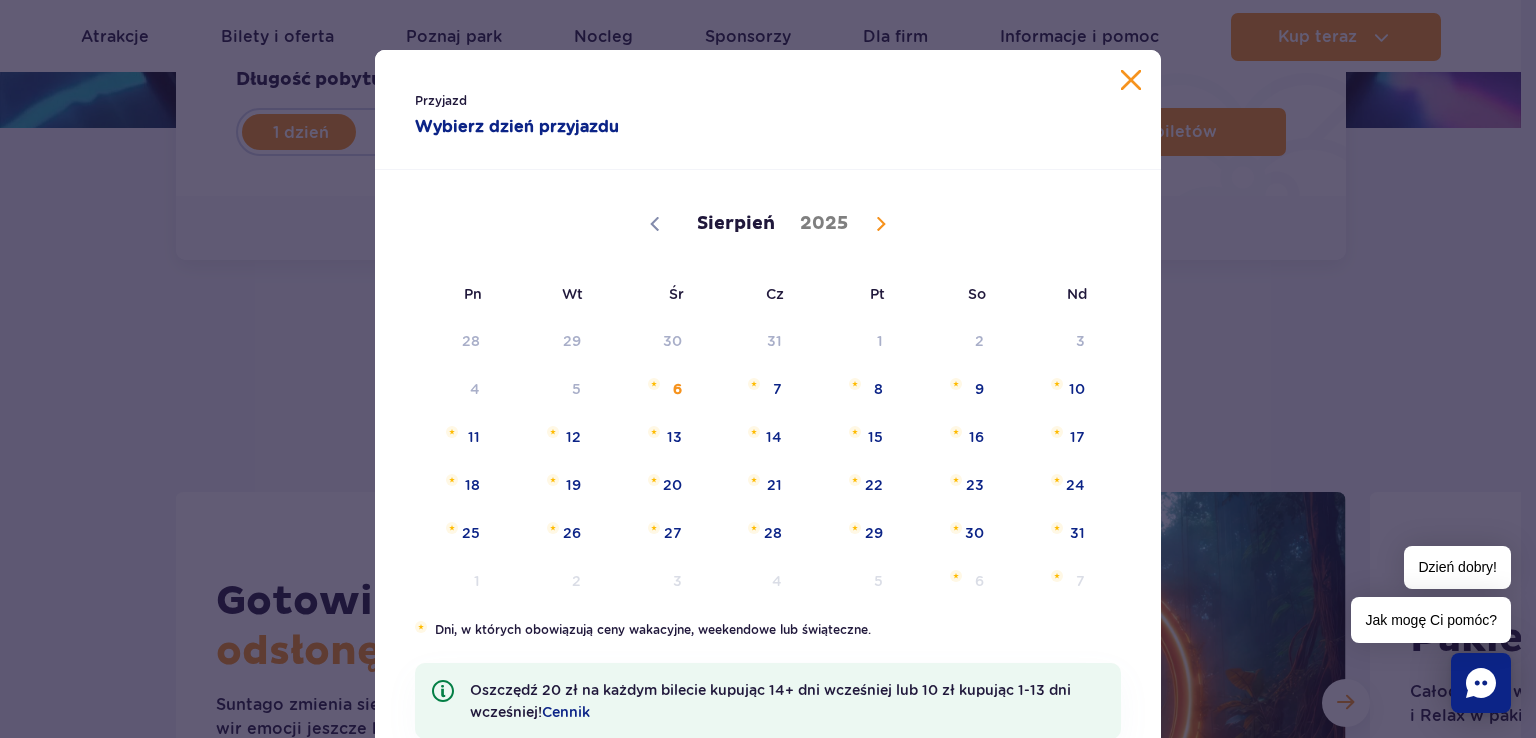 click 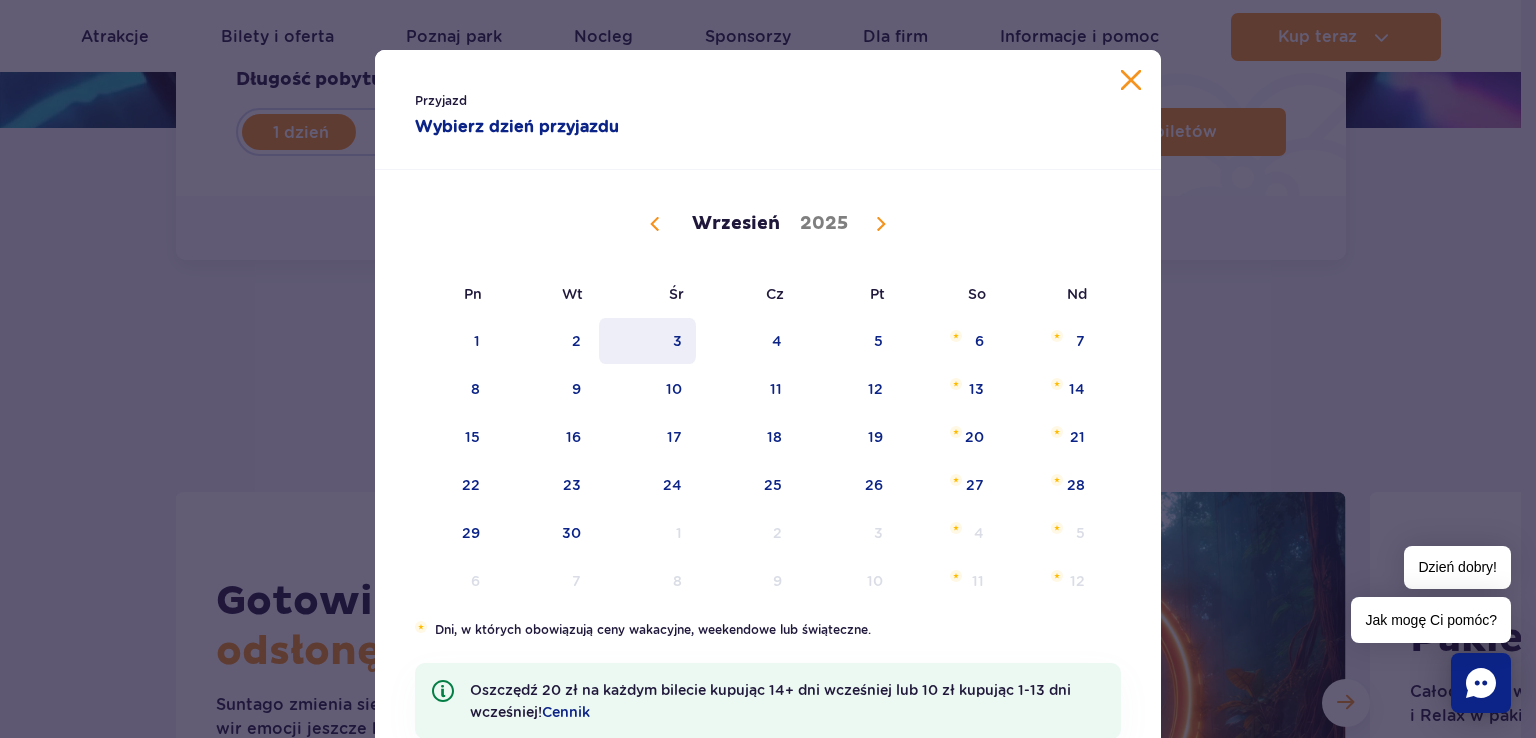 click on "3" at bounding box center (647, 341) 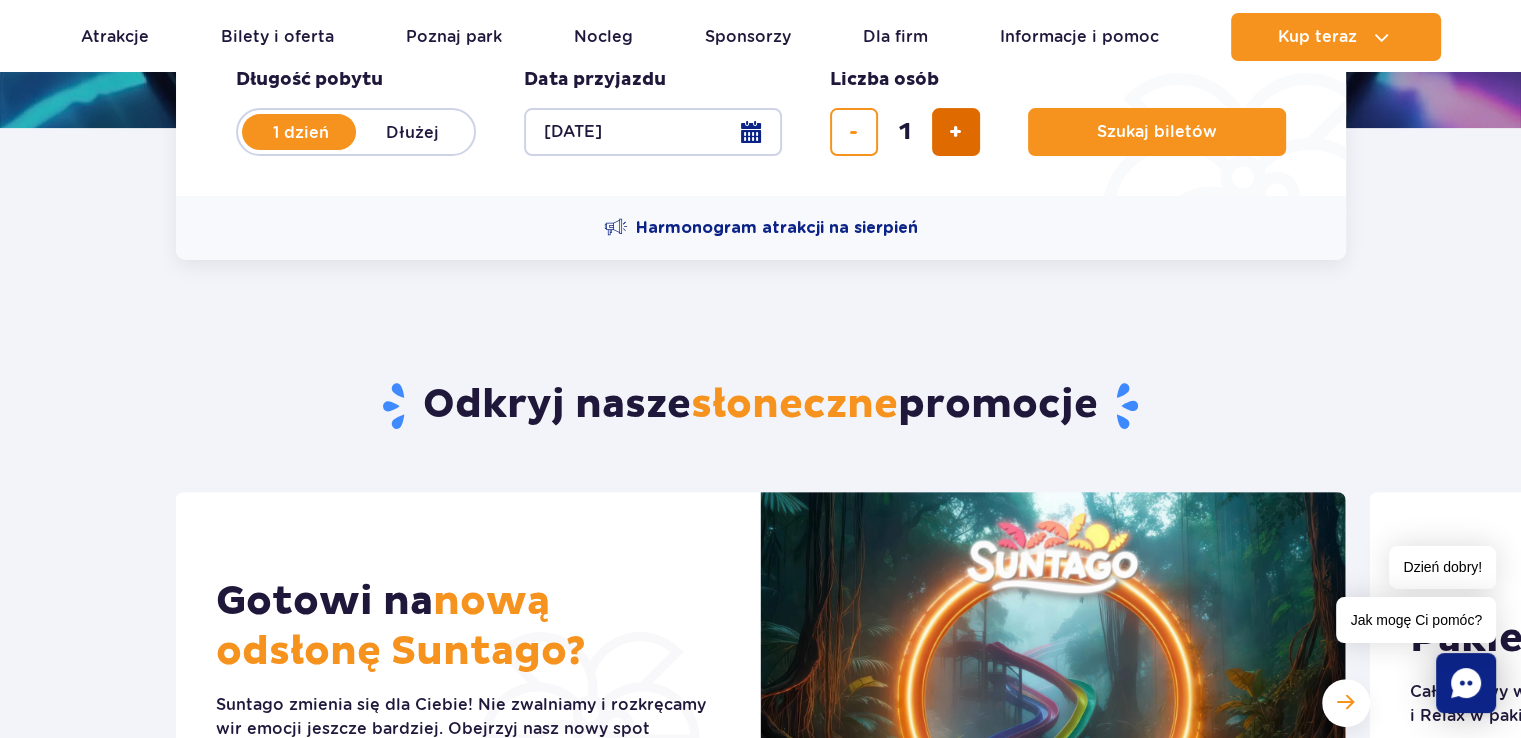 click at bounding box center [956, 132] 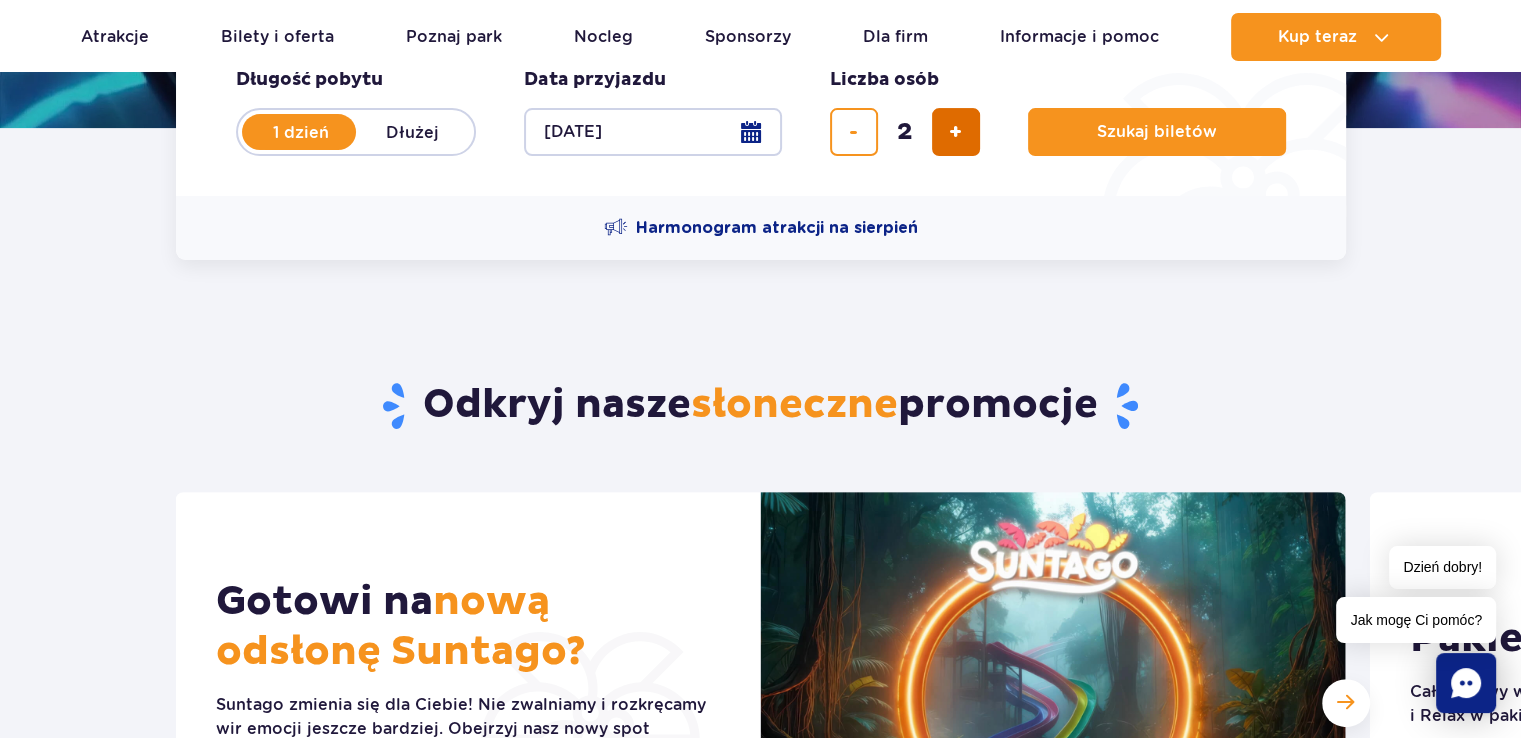 click at bounding box center [956, 132] 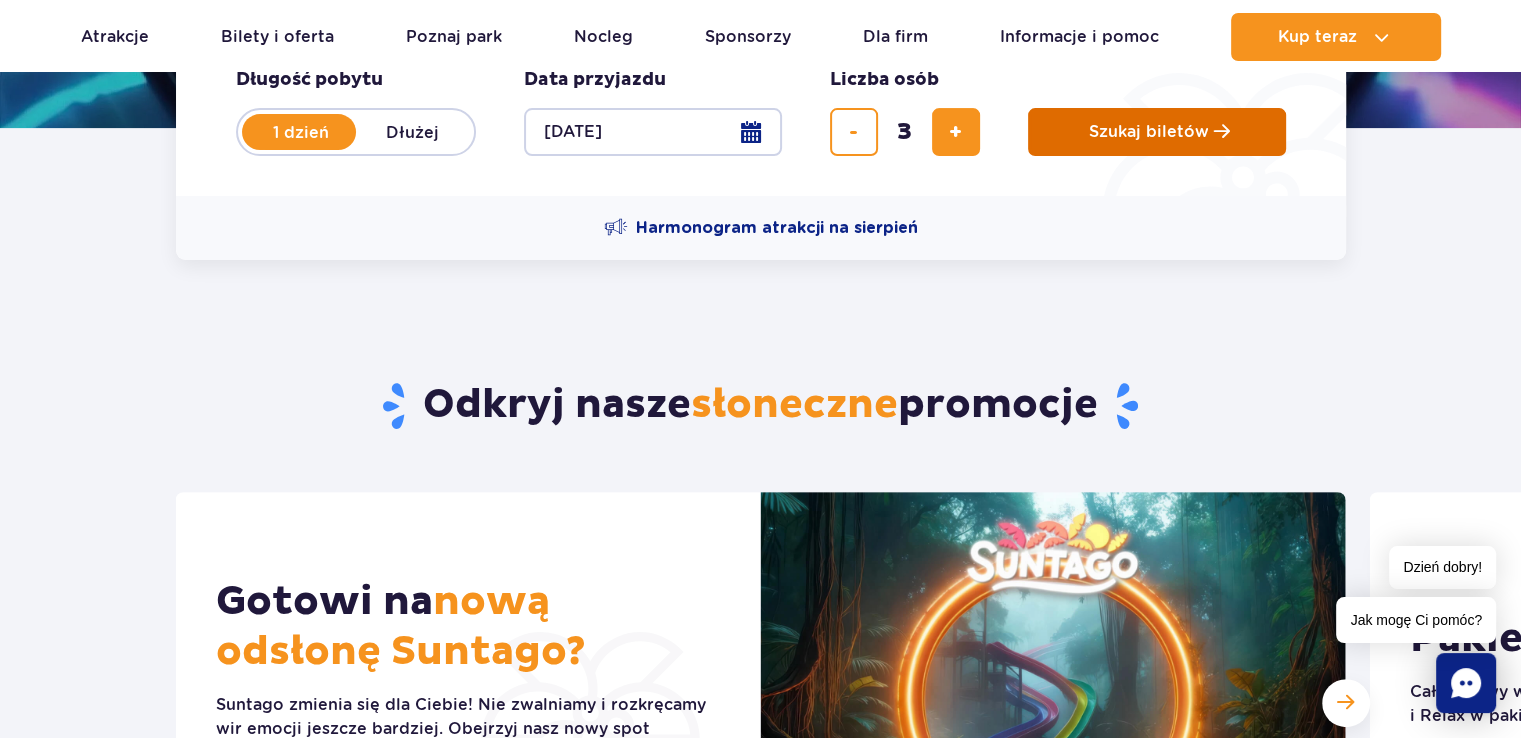 click on "Szukaj biletów" at bounding box center [1157, 132] 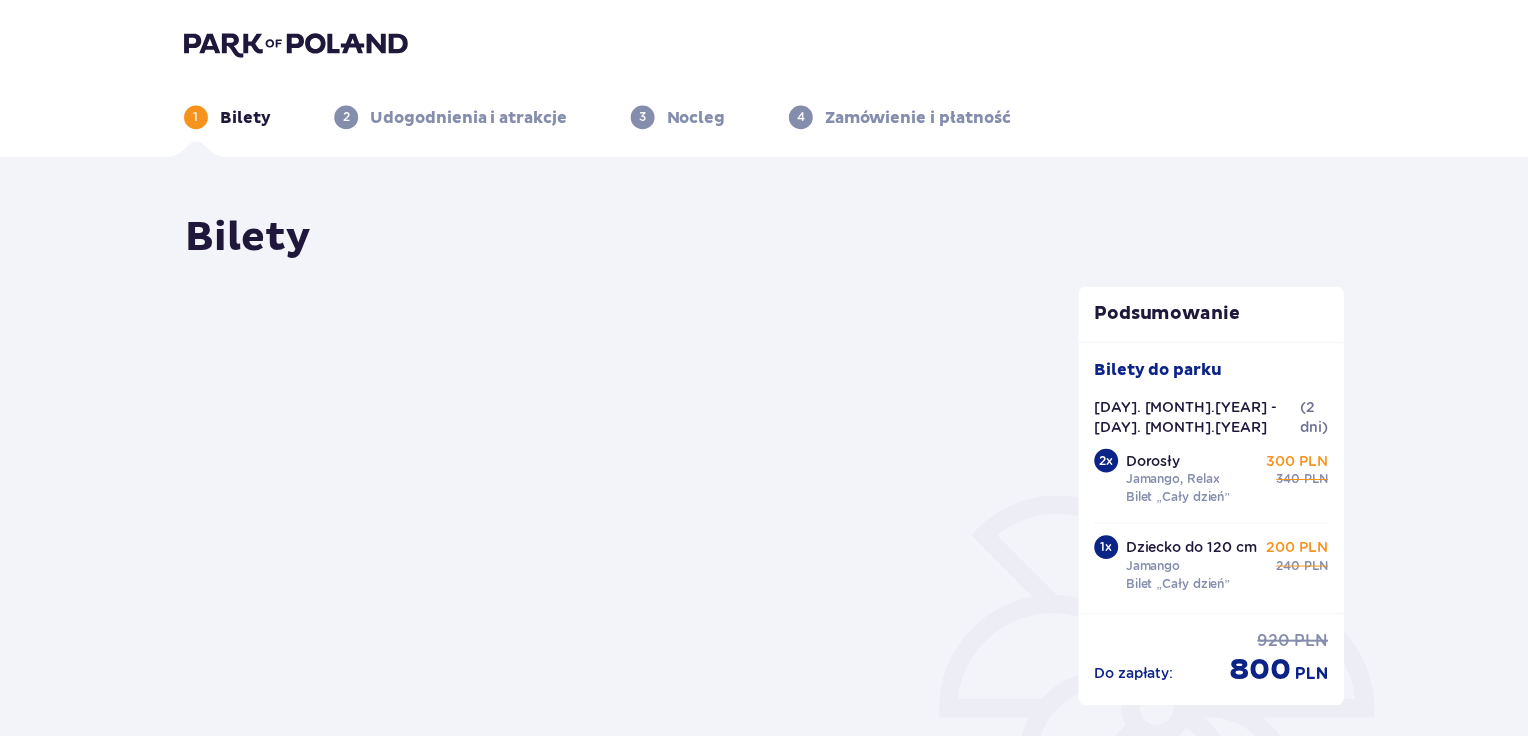 scroll, scrollTop: 0, scrollLeft: 0, axis: both 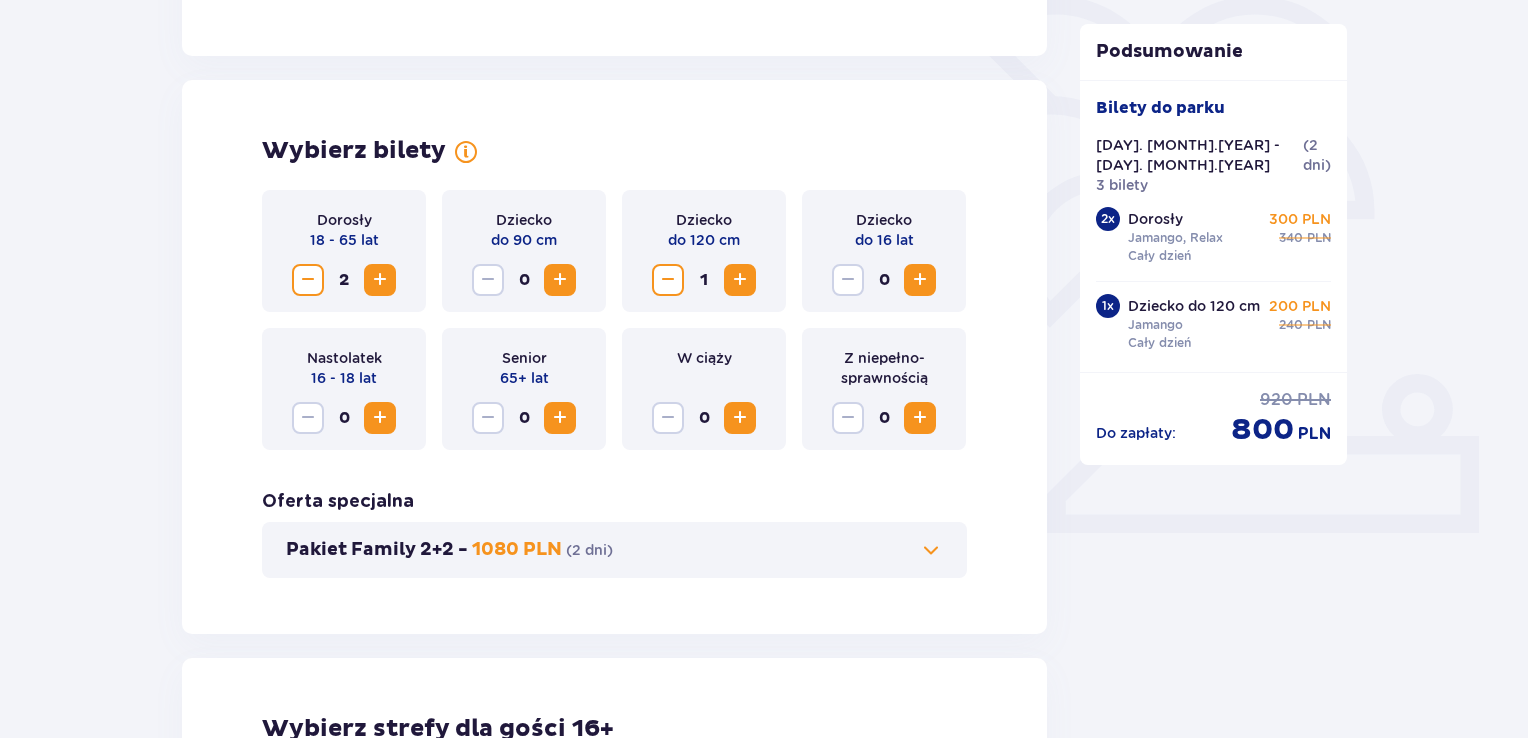 click at bounding box center [668, 280] 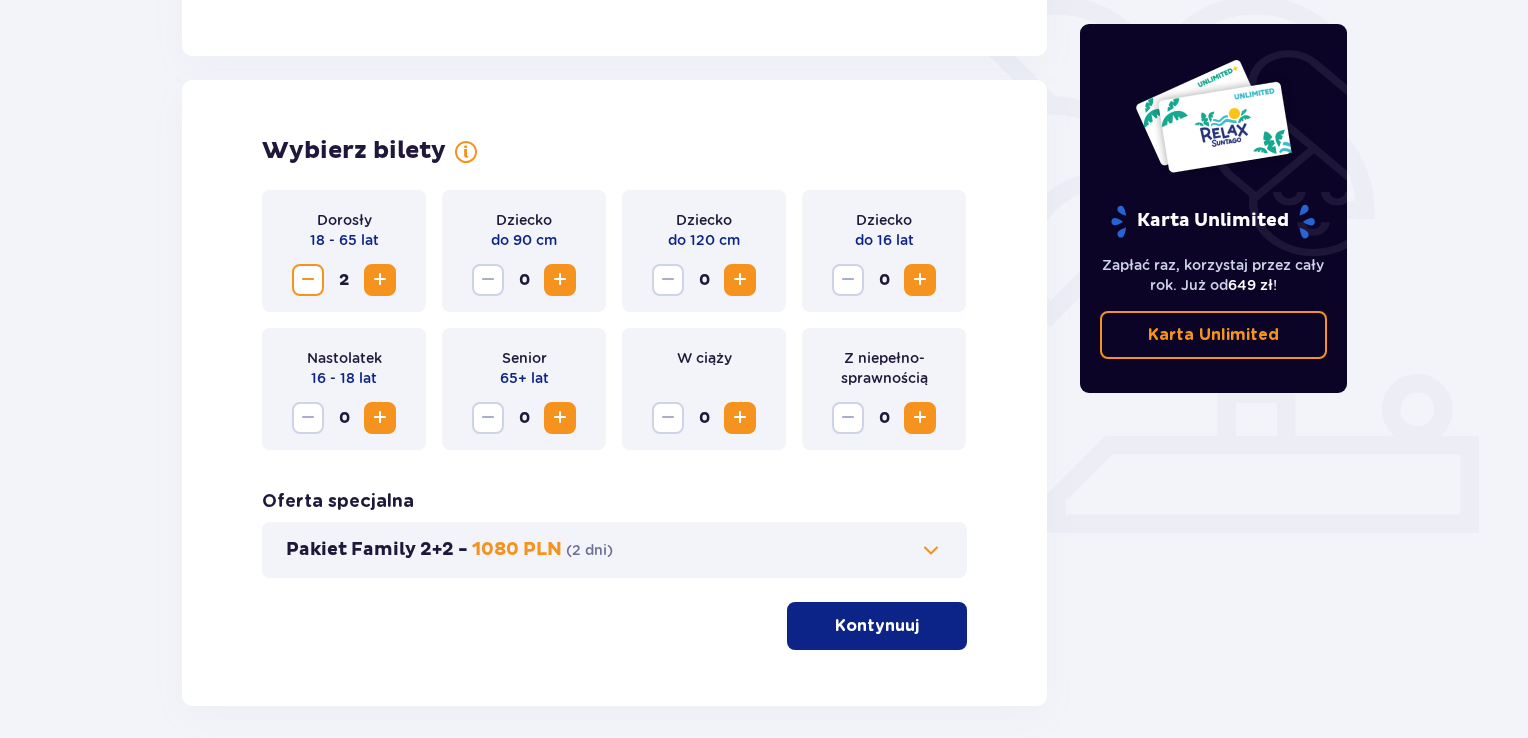 click at bounding box center [920, 280] 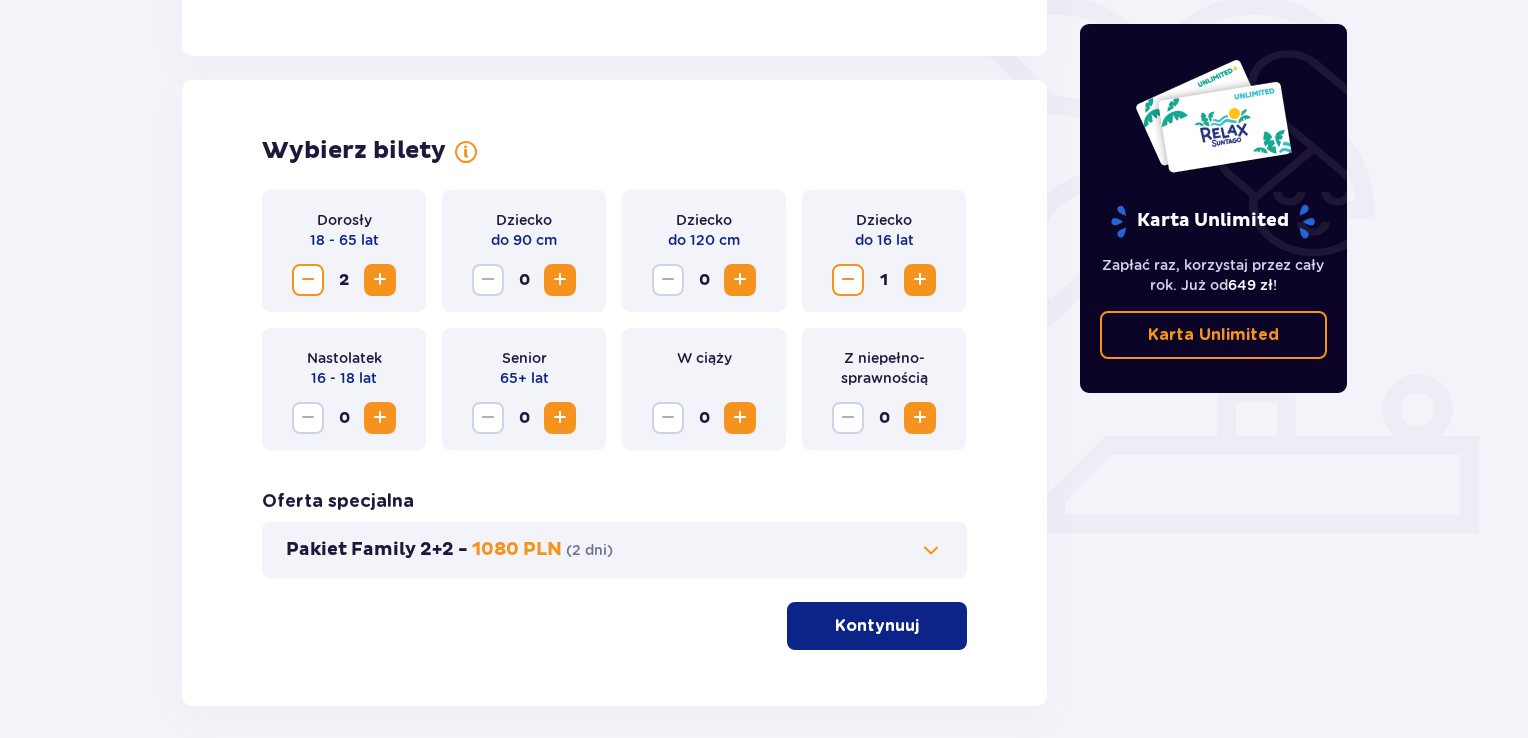 click on "Kontynuuj" at bounding box center [877, 626] 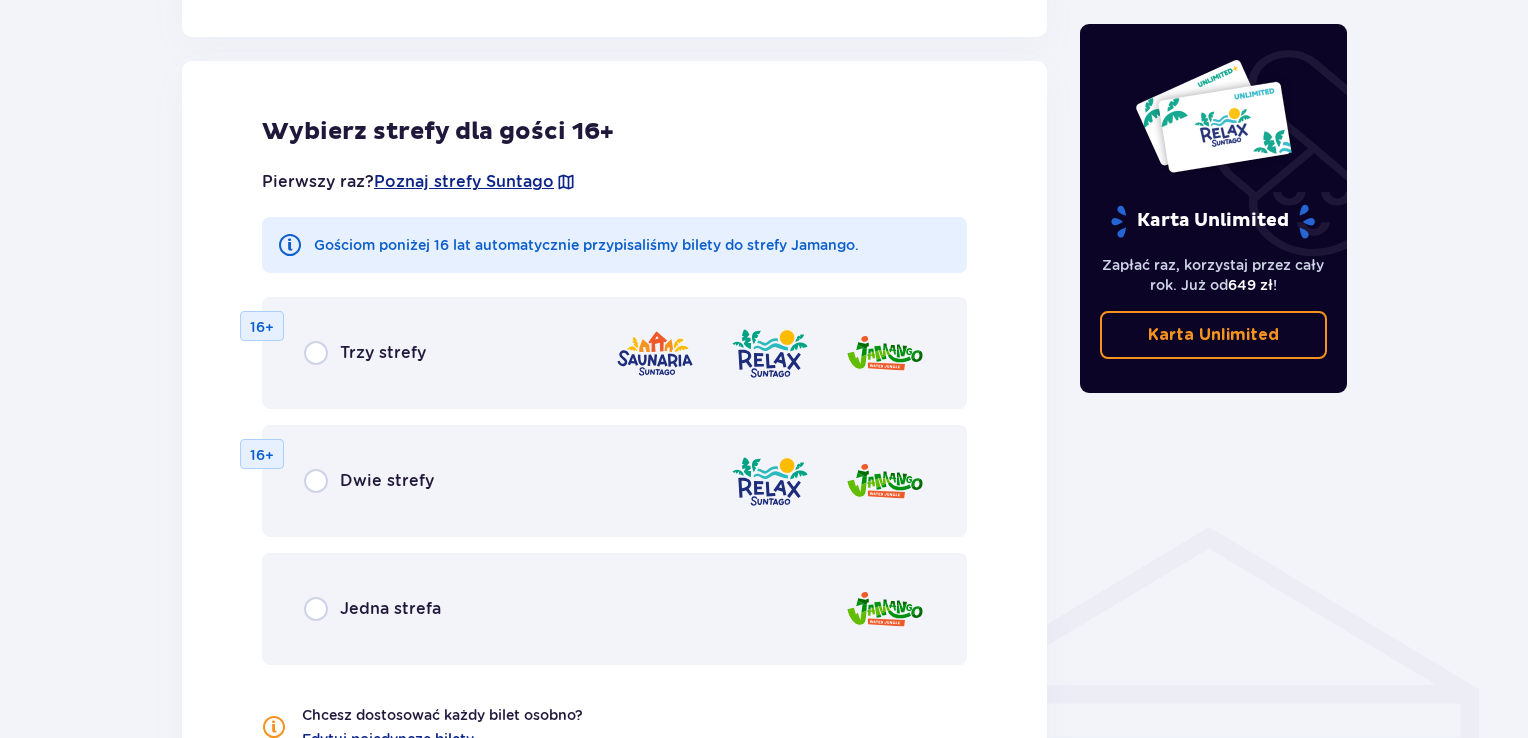 scroll, scrollTop: 1100, scrollLeft: 0, axis: vertical 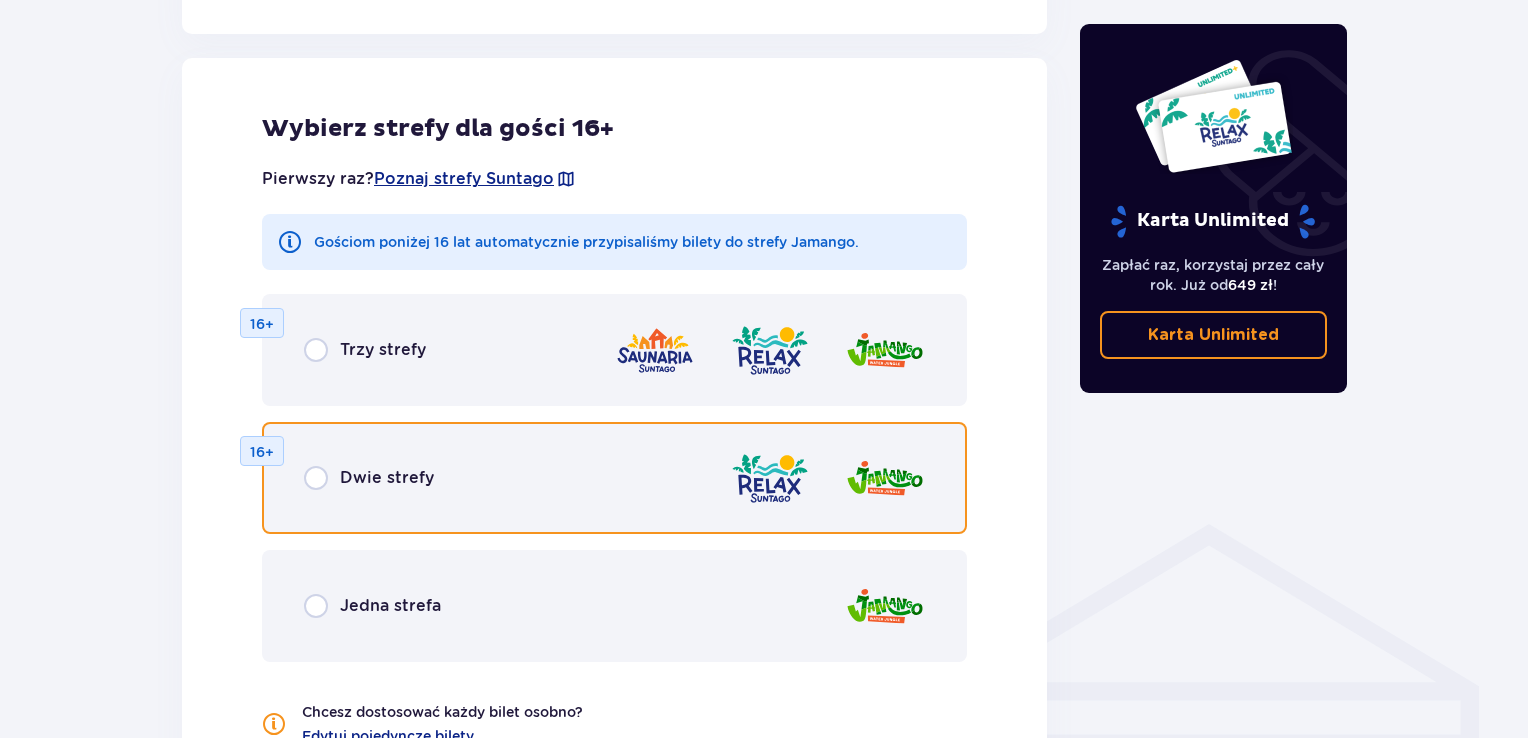 click at bounding box center [316, 478] 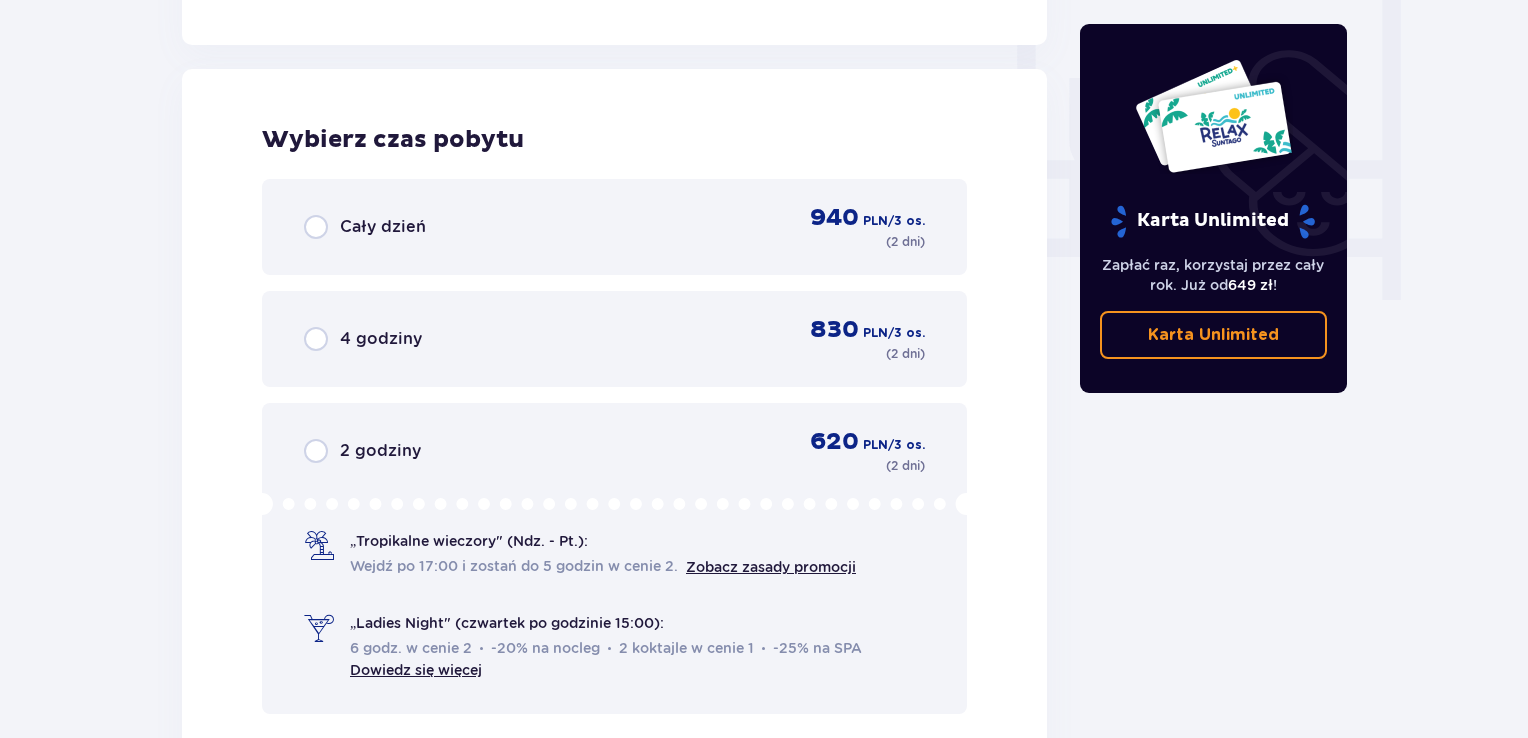 scroll, scrollTop: 1878, scrollLeft: 0, axis: vertical 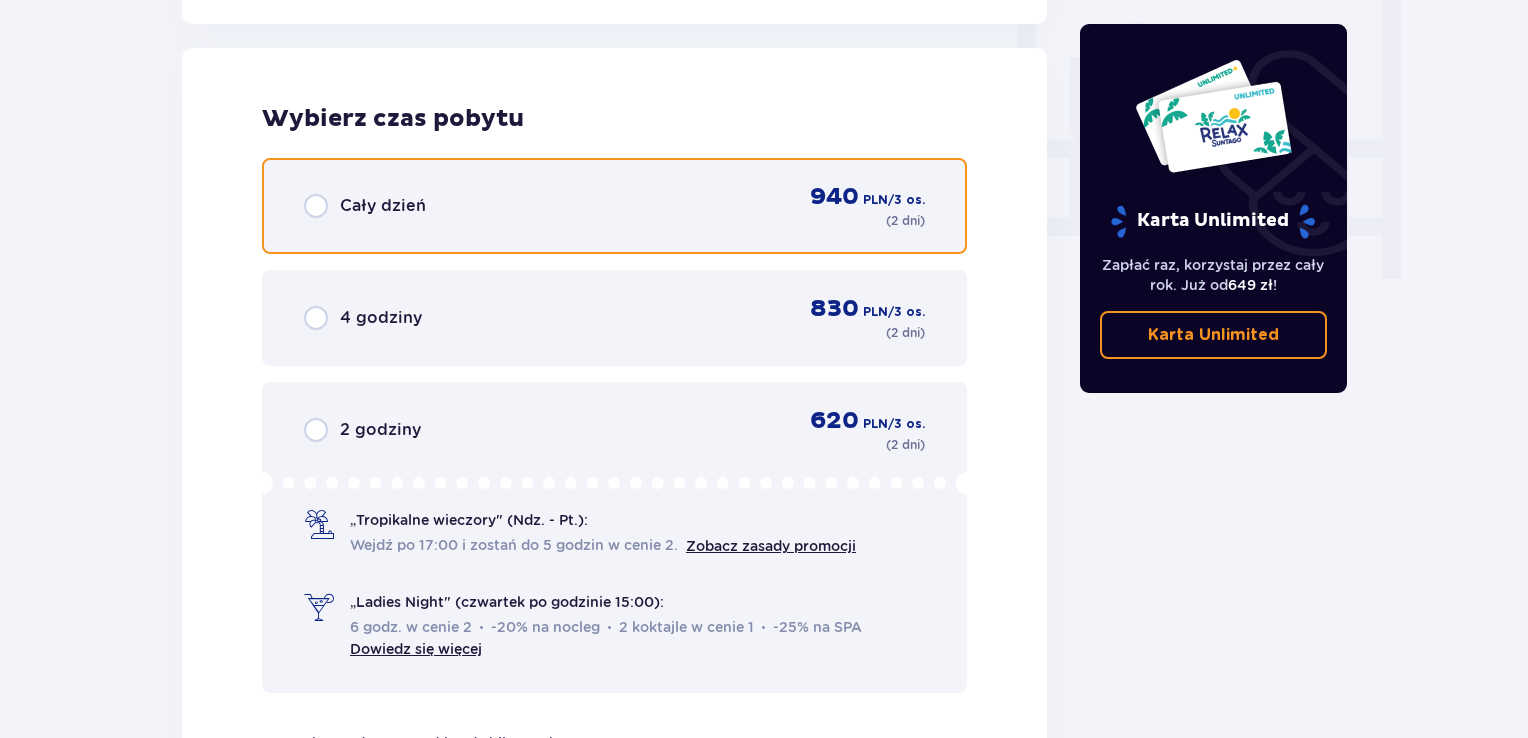 click at bounding box center (316, 206) 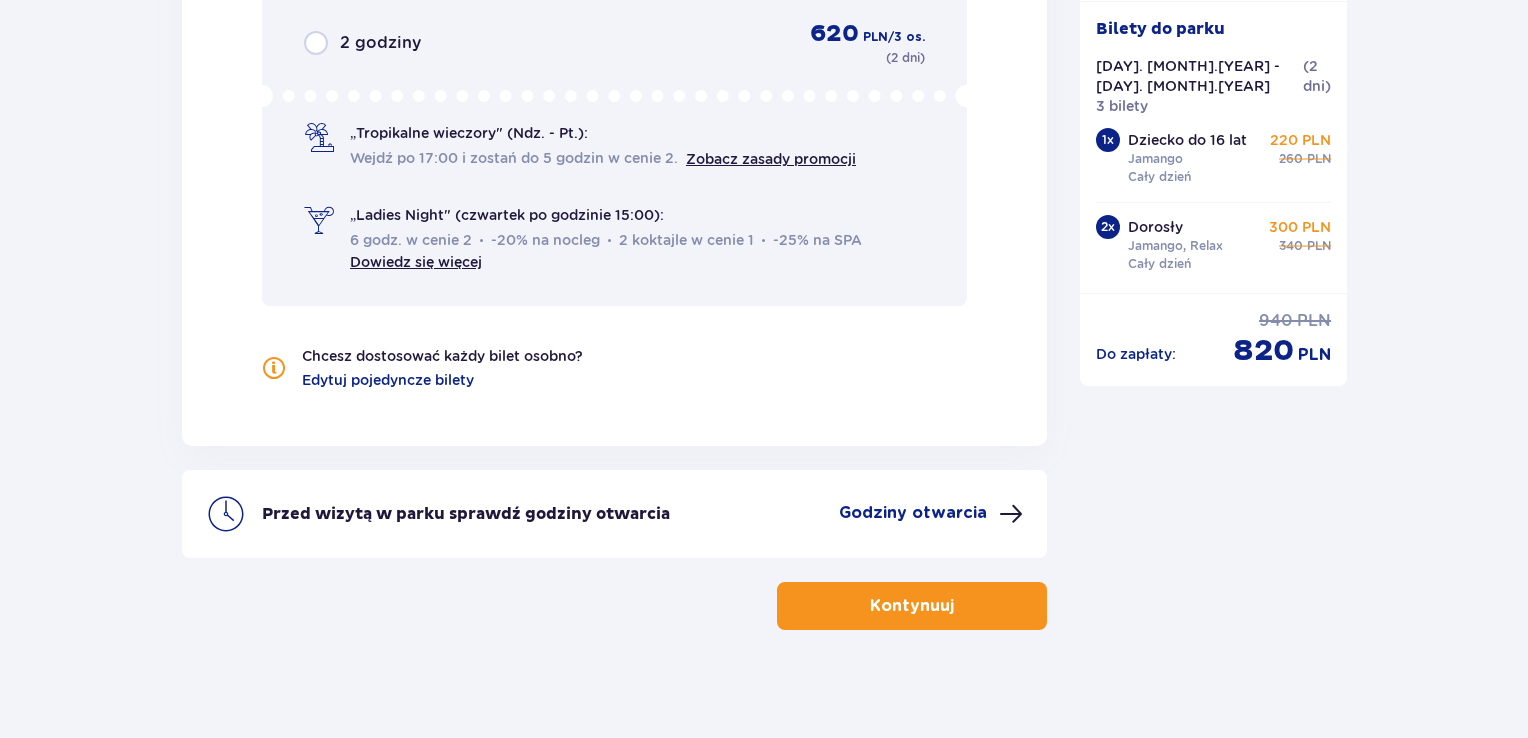 scroll, scrollTop: 2276, scrollLeft: 0, axis: vertical 